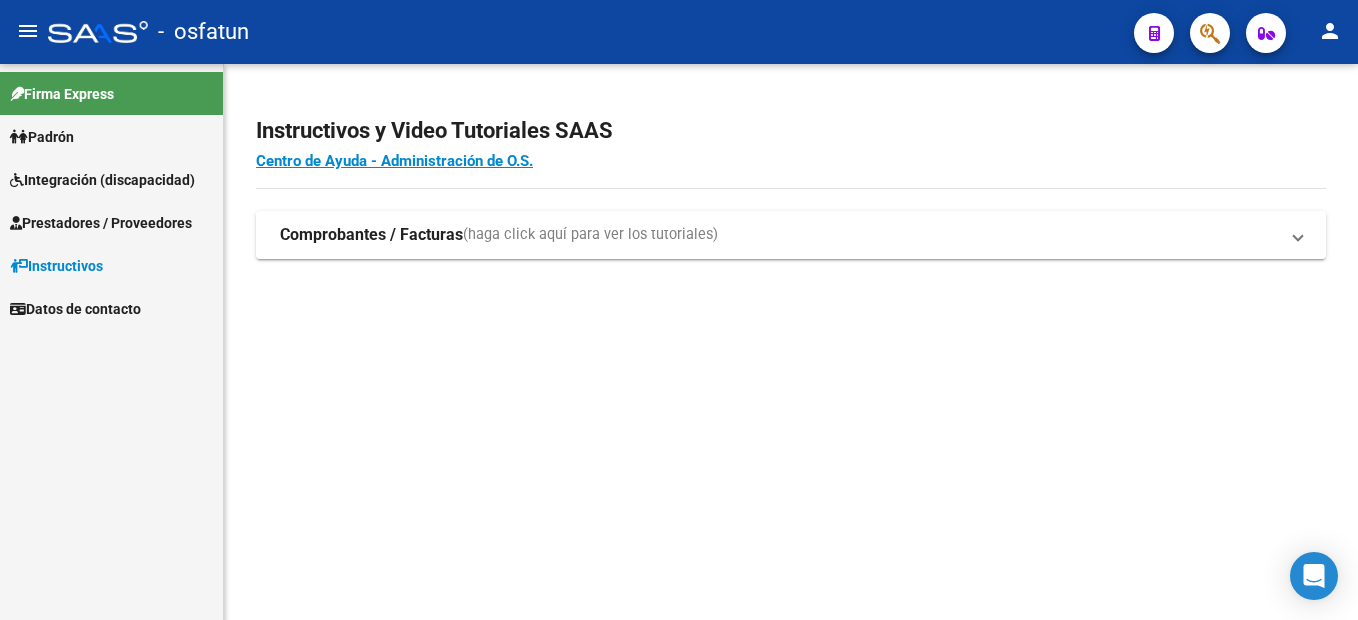scroll, scrollTop: 0, scrollLeft: 0, axis: both 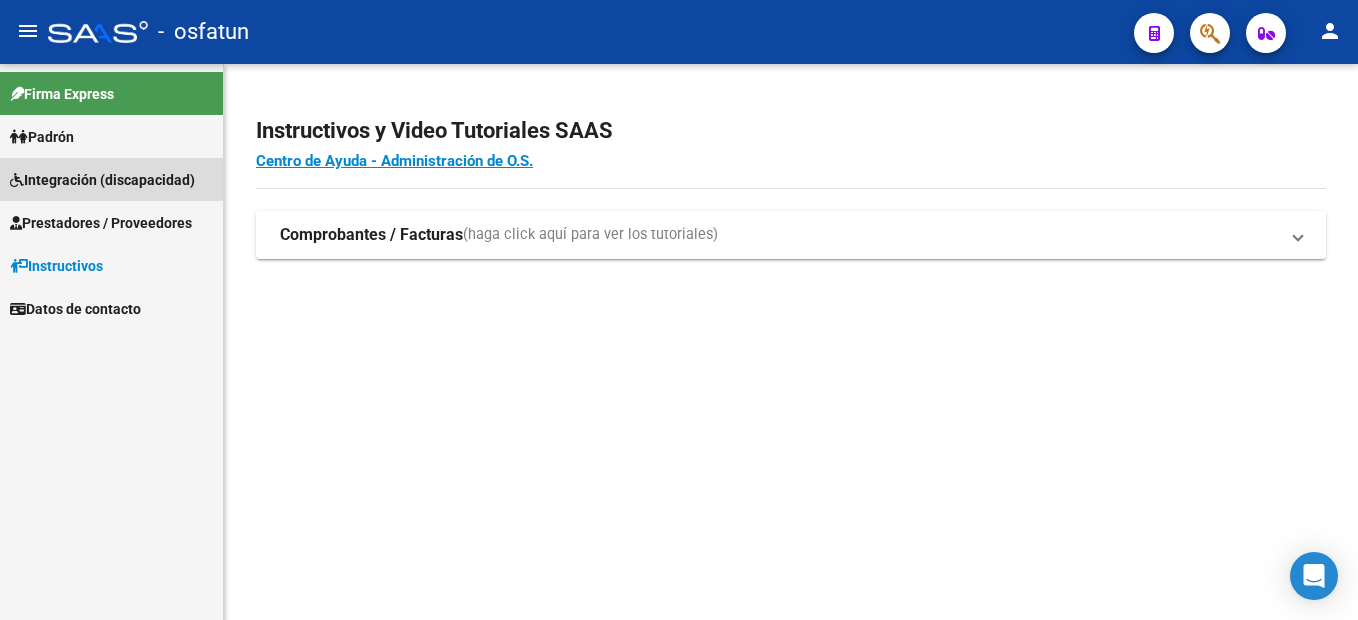 click on "Integración (discapacidad)" at bounding box center [102, 180] 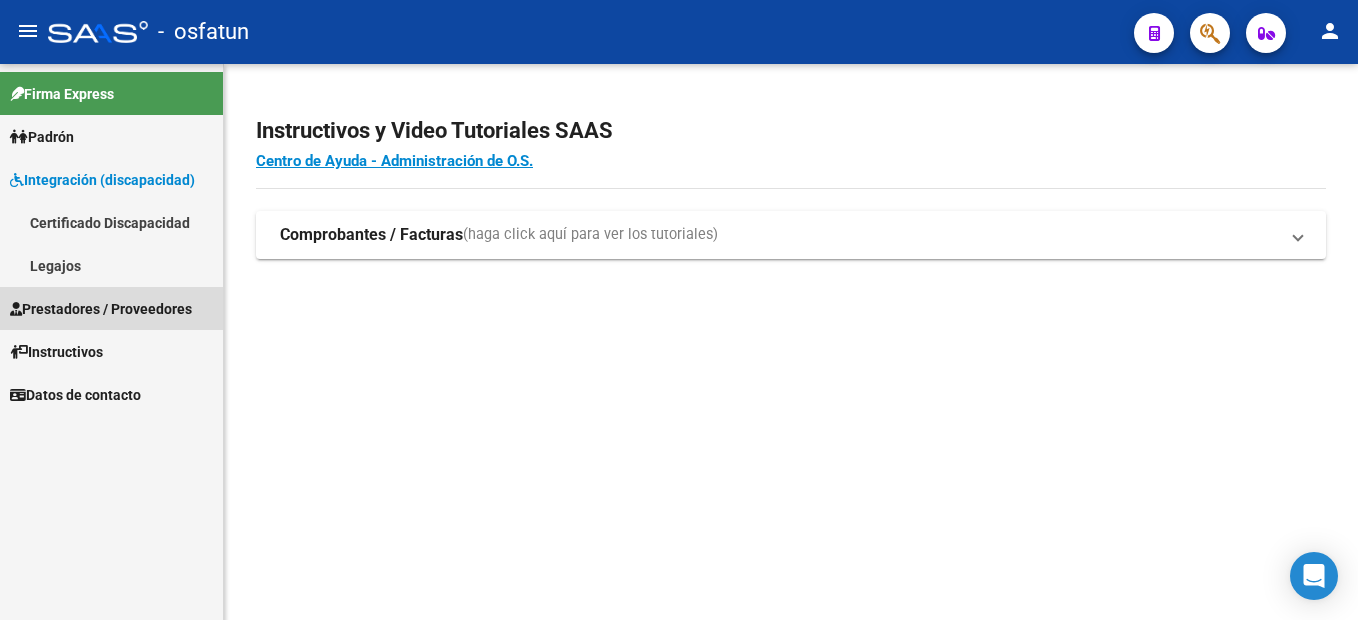 click on "Prestadores / Proveedores" at bounding box center (101, 309) 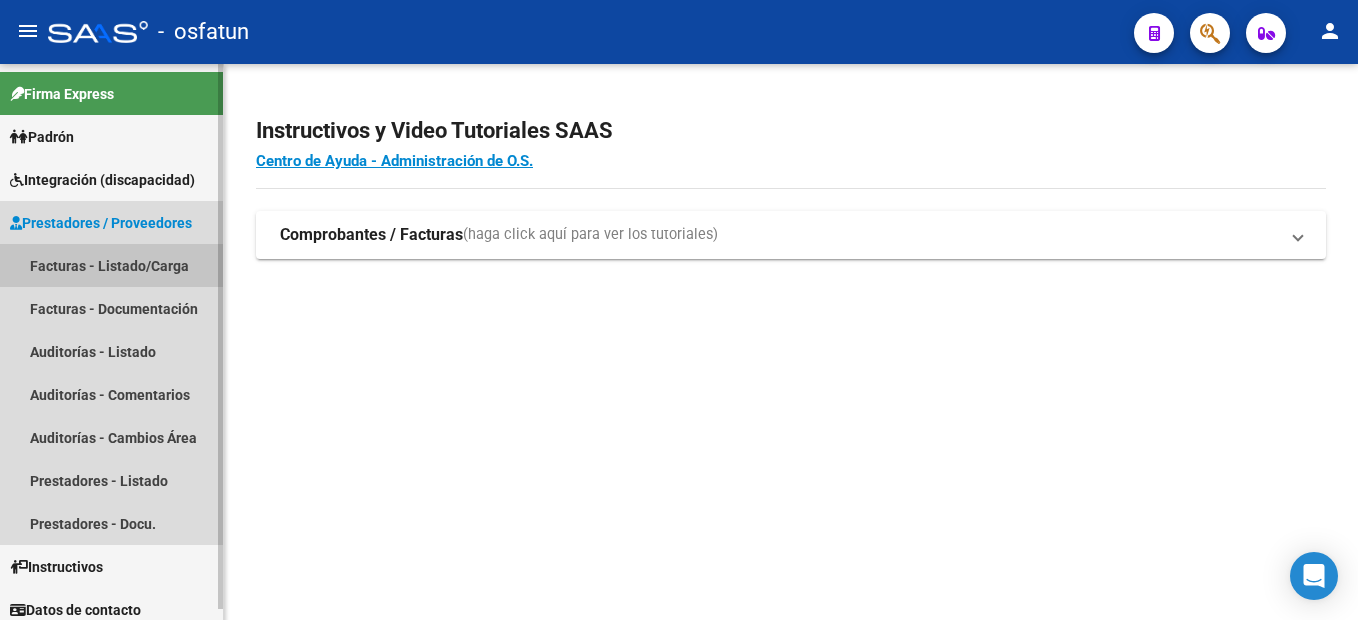 click on "Facturas - Listado/Carga" at bounding box center (111, 265) 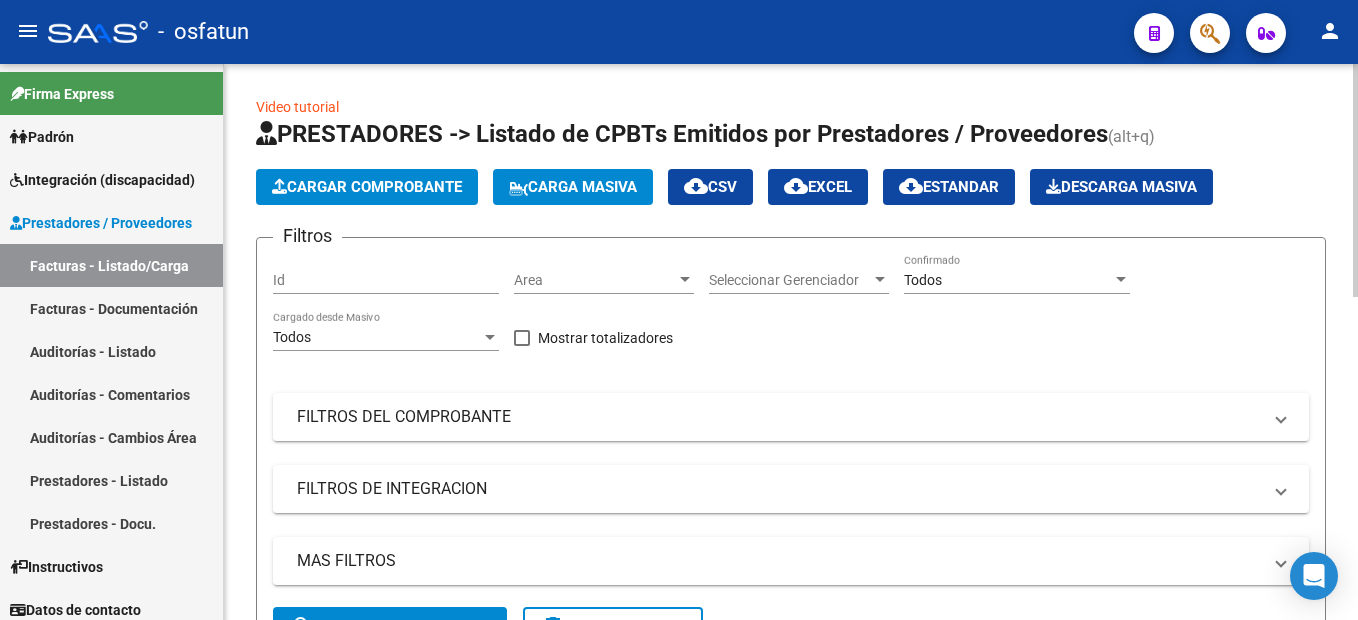 click on "Cargar Comprobante" 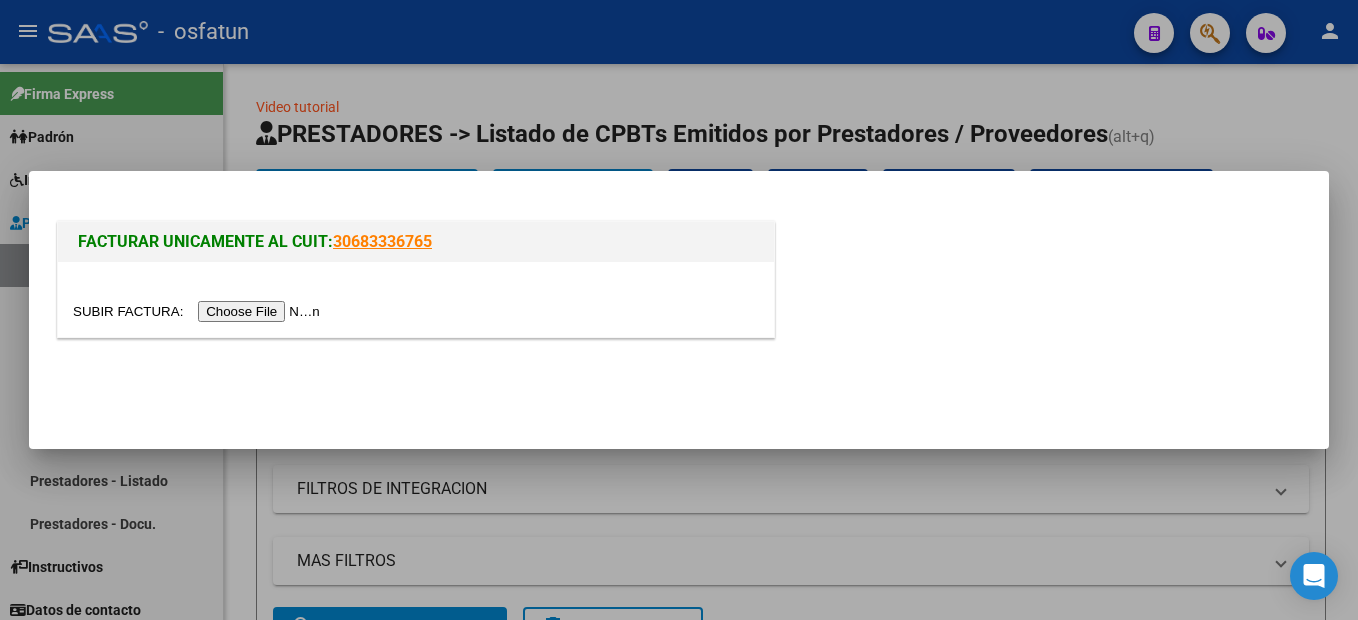 click at bounding box center (199, 311) 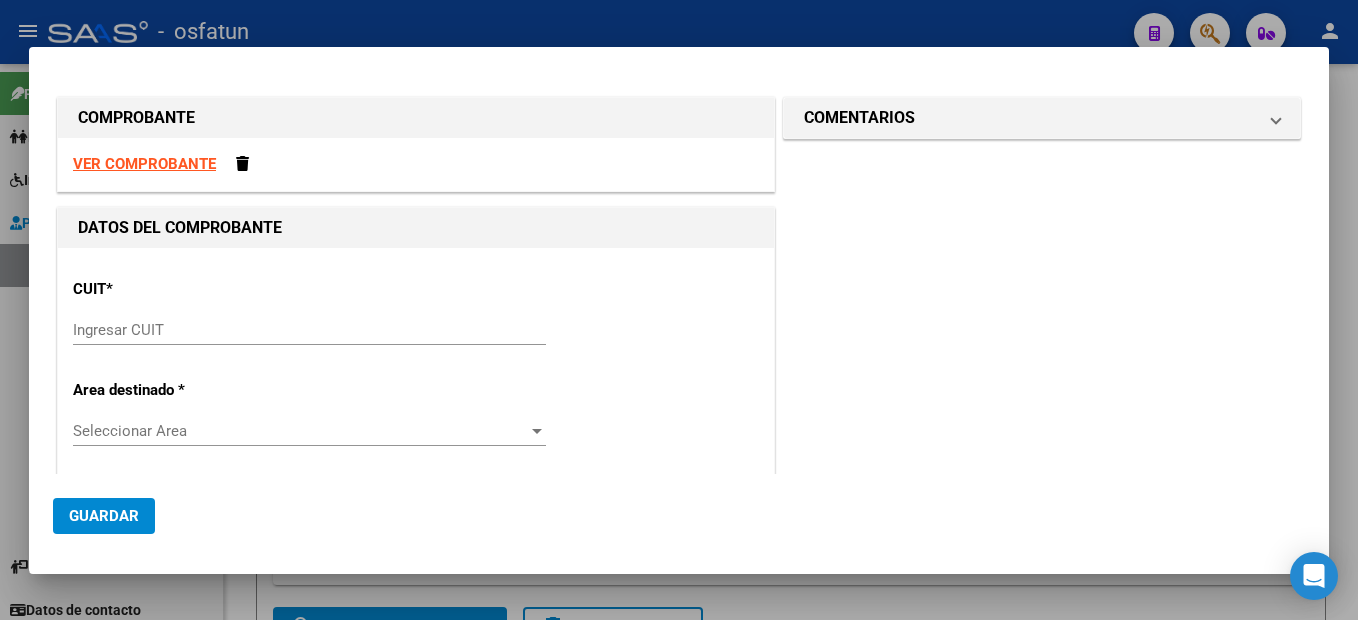 click on "VER COMPROBANTE" at bounding box center (144, 164) 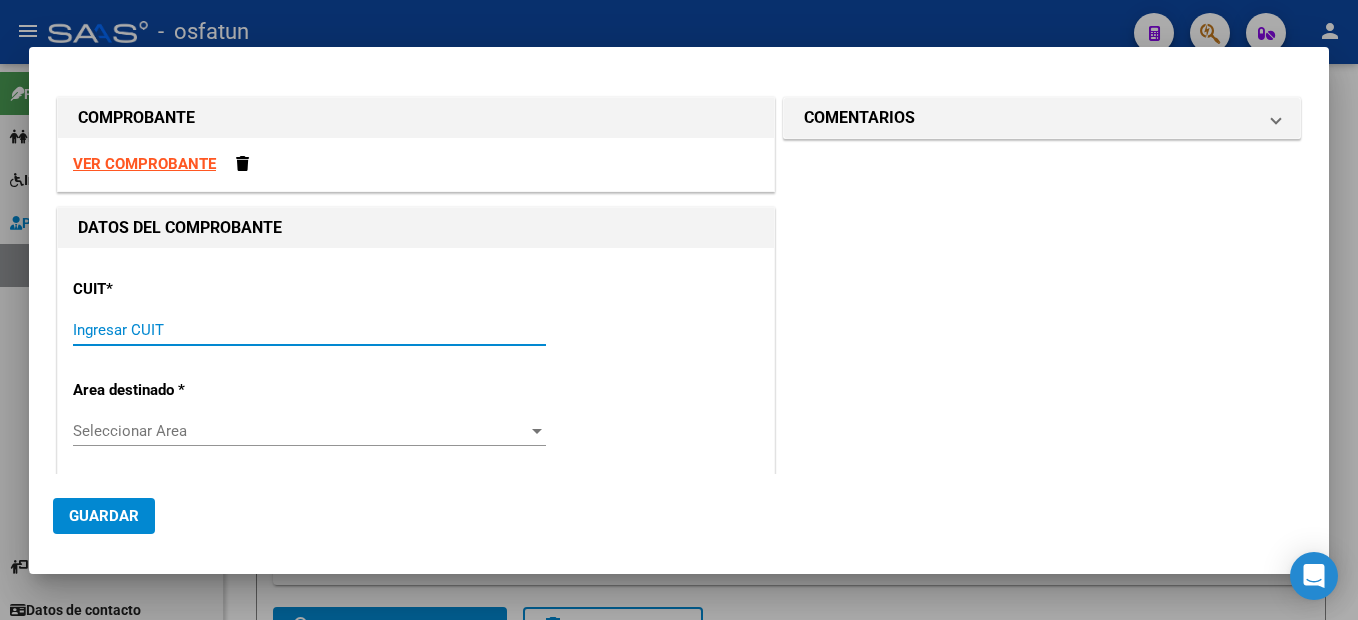 click on "Ingresar CUIT" at bounding box center [309, 330] 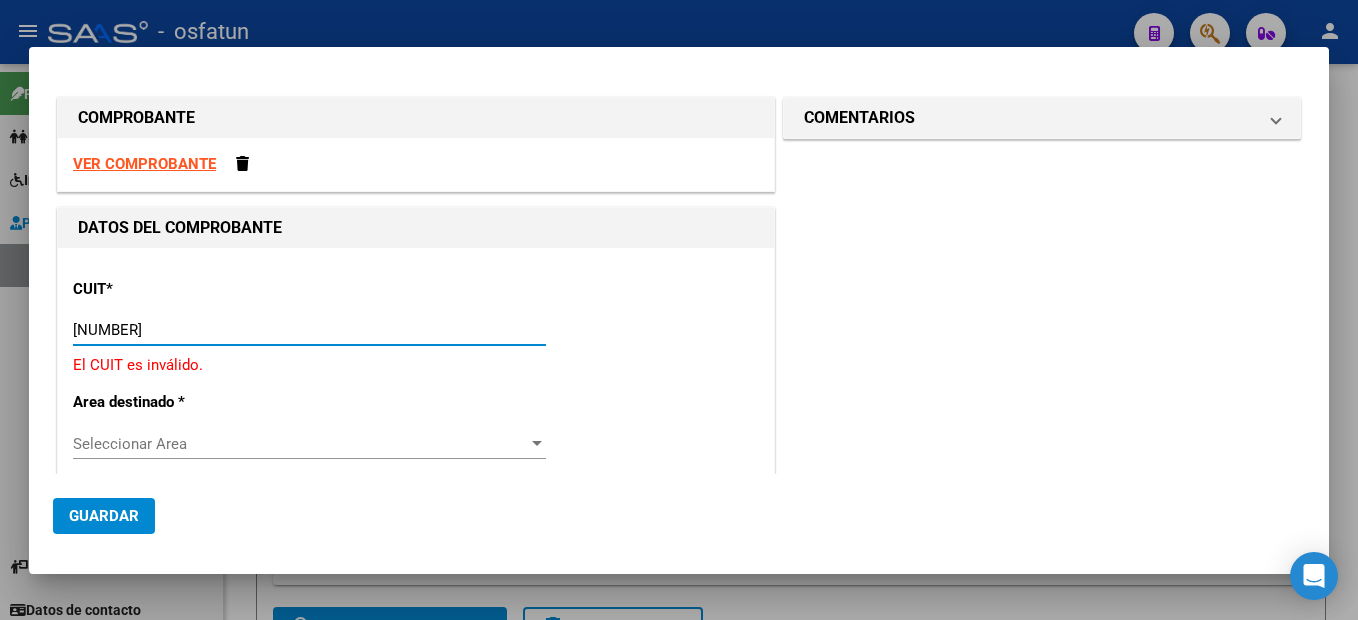 type on "[NUMBER]" 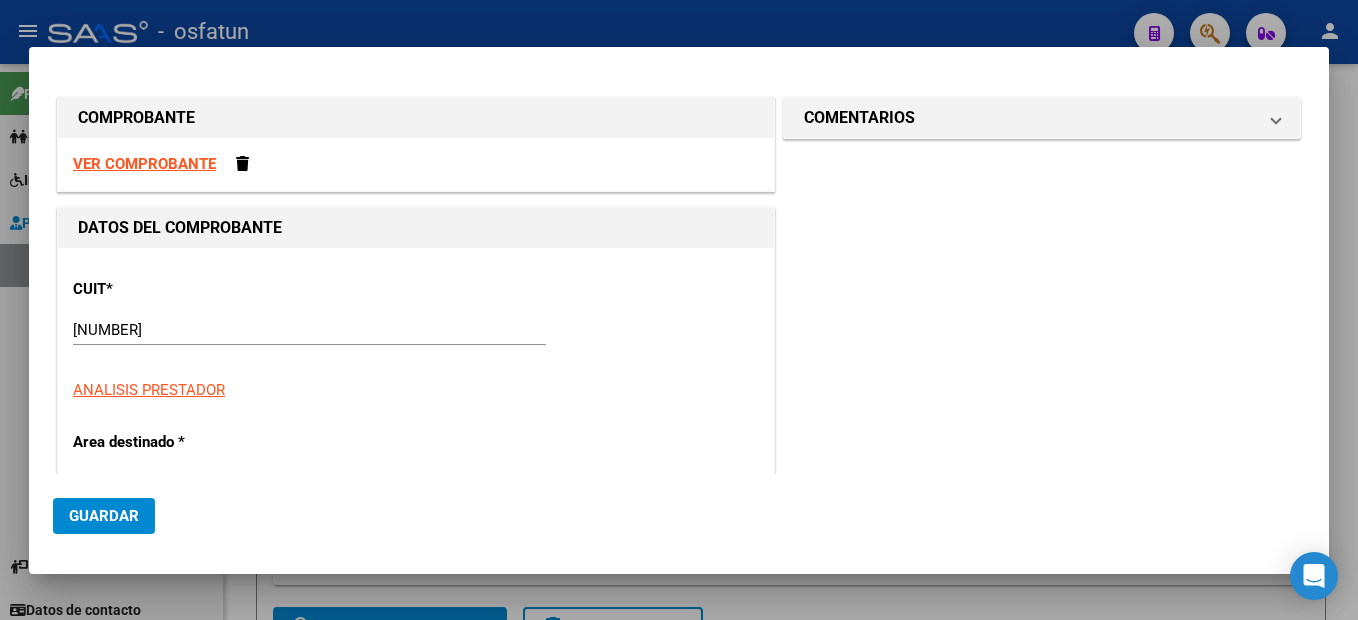 scroll, scrollTop: 212, scrollLeft: 0, axis: vertical 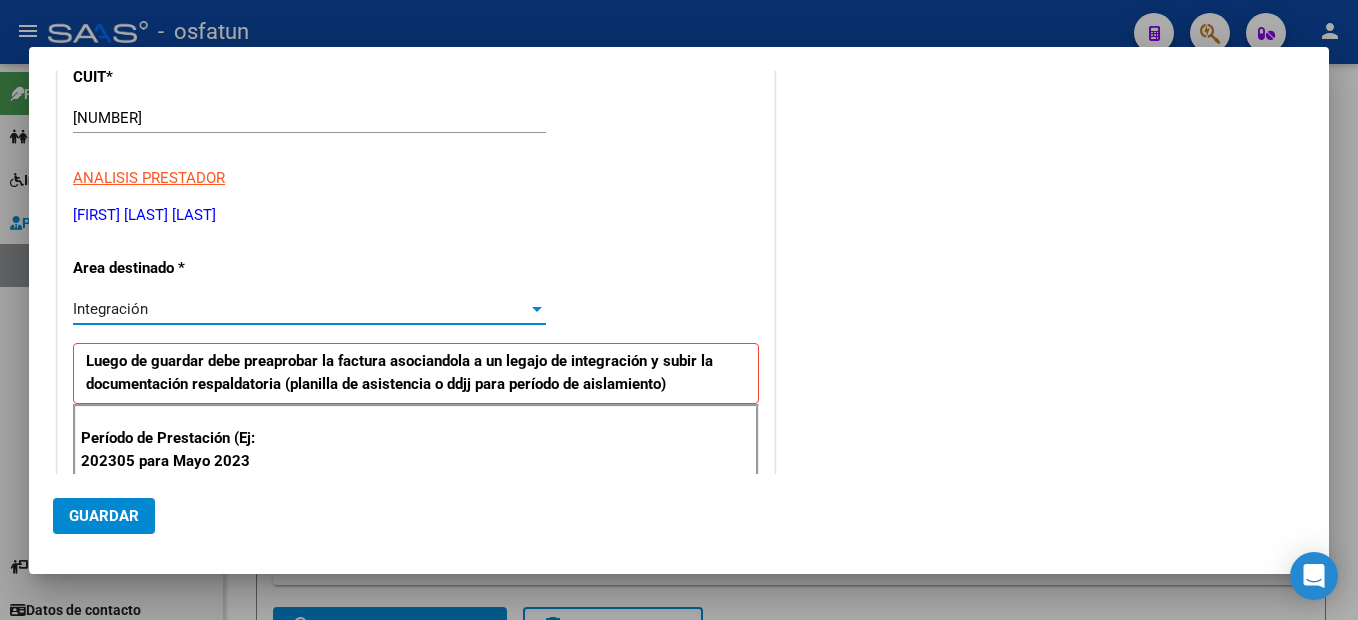 type on "3" 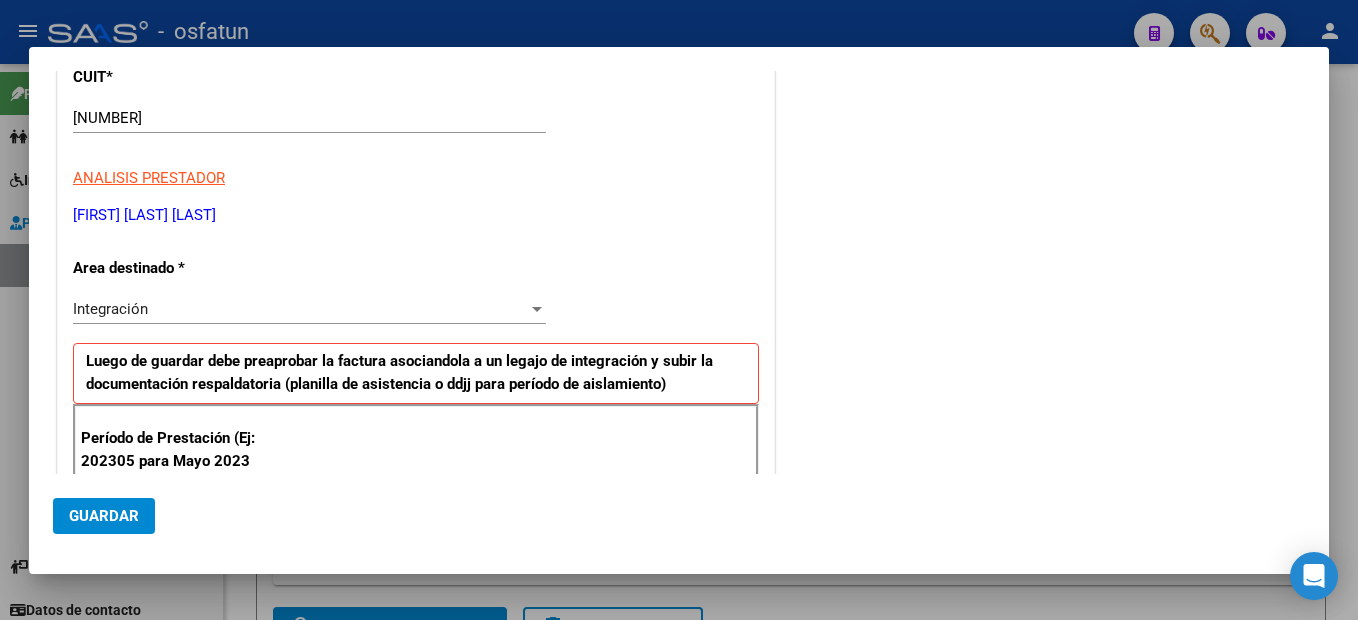 scroll, scrollTop: 442, scrollLeft: 0, axis: vertical 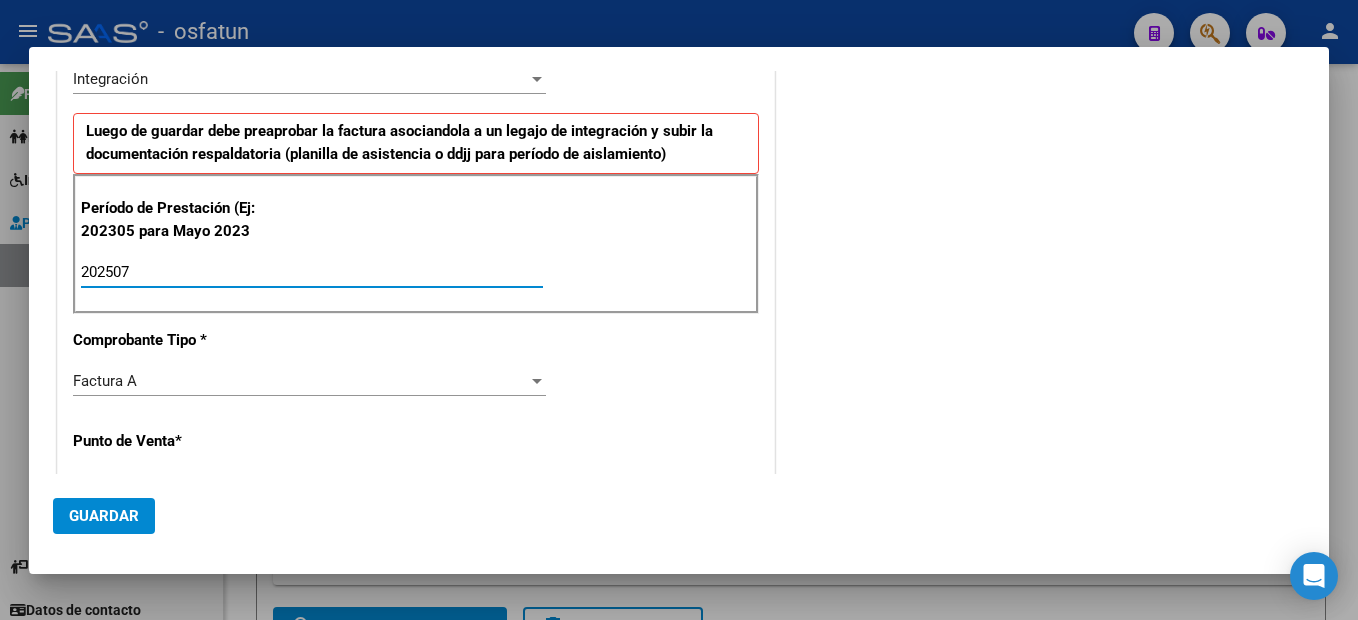 type on "202507" 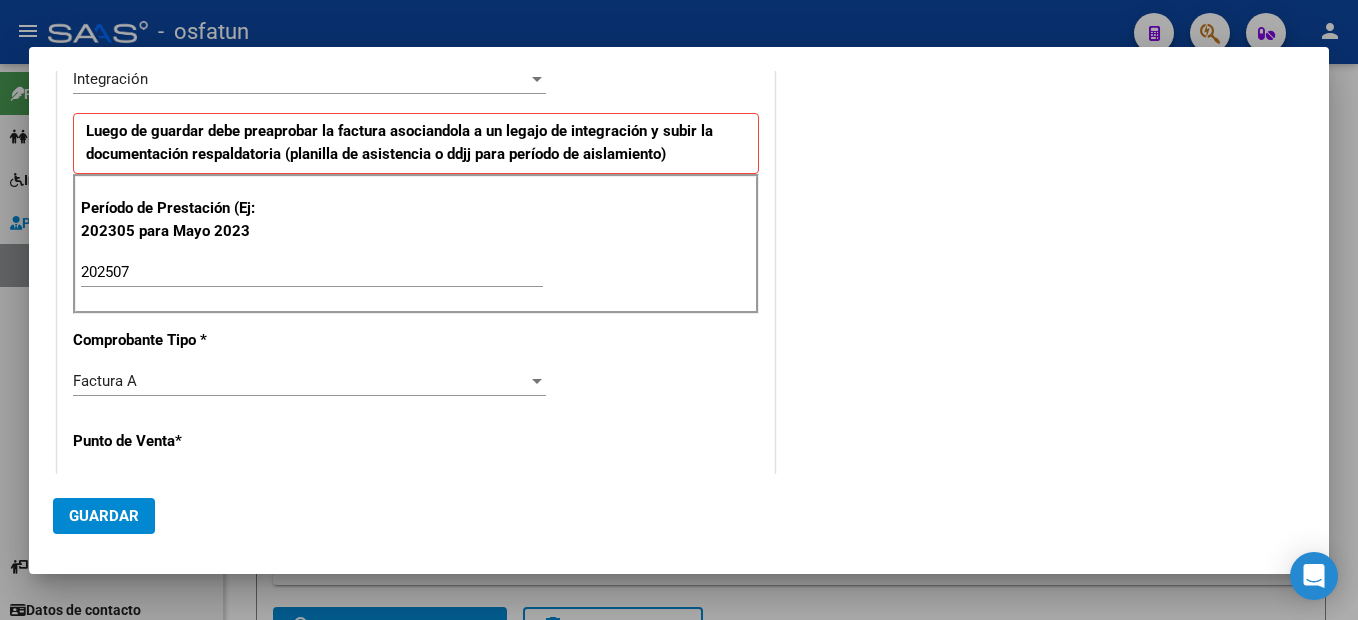 scroll, scrollTop: 653, scrollLeft: 0, axis: vertical 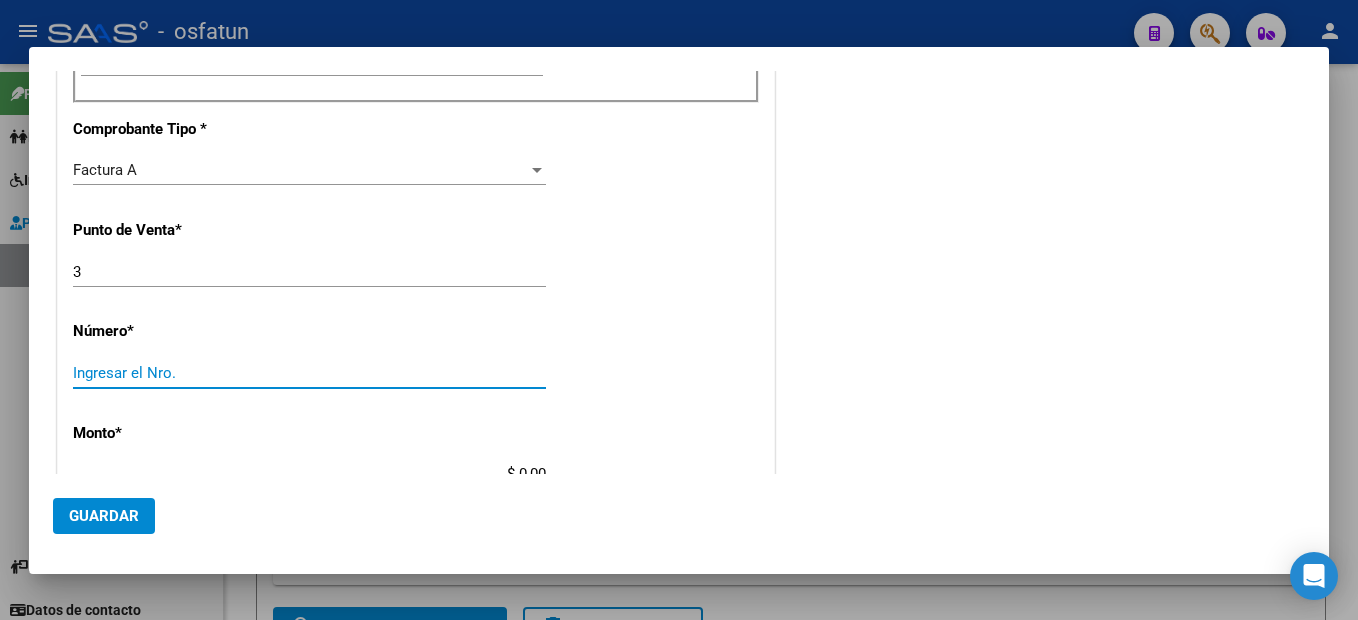 type on "2" 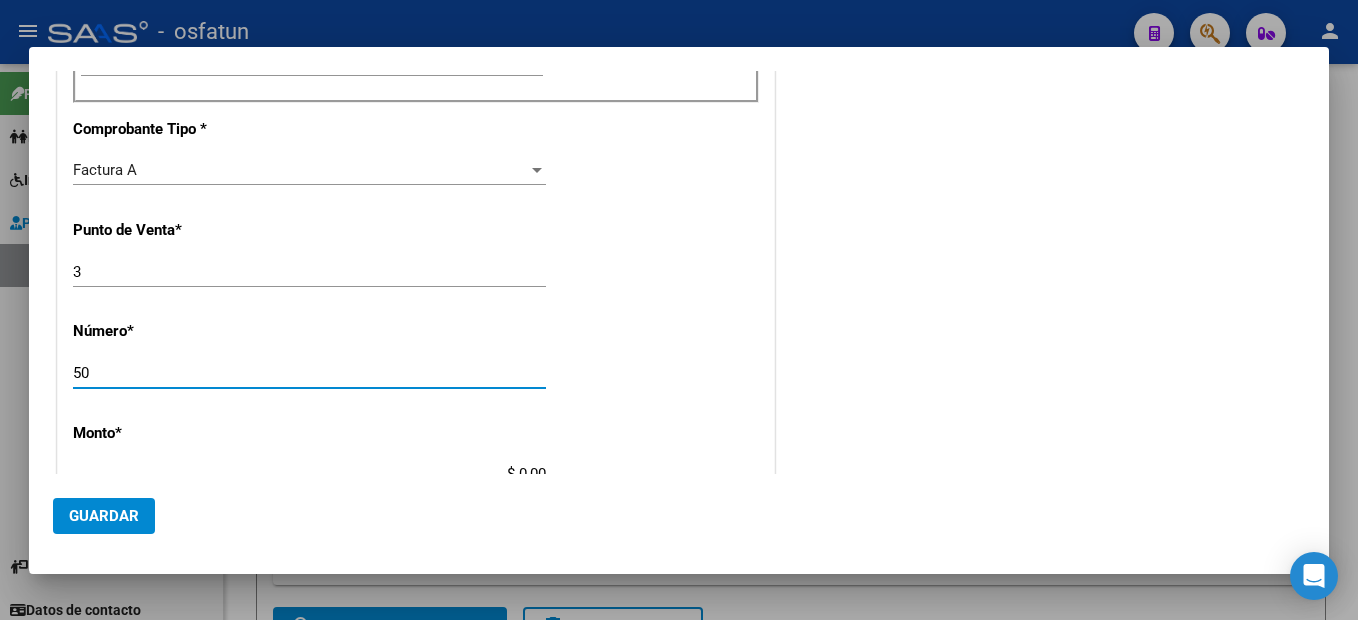 type on "50" 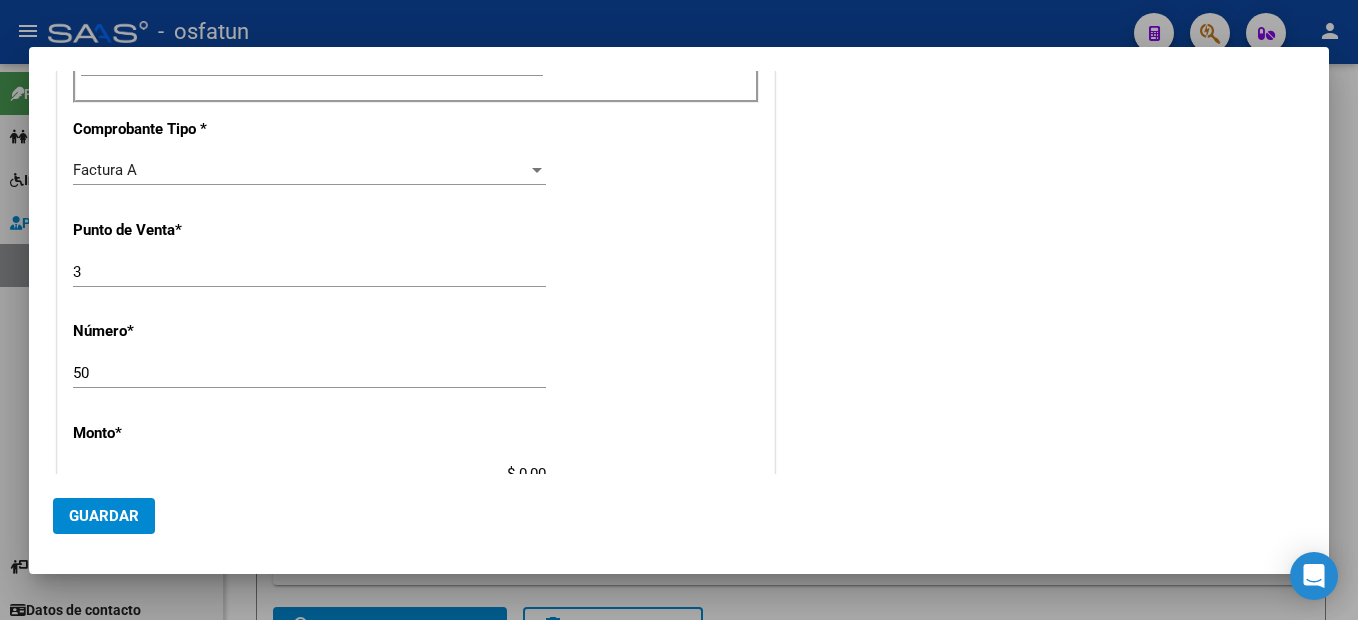 scroll, scrollTop: 663, scrollLeft: 0, axis: vertical 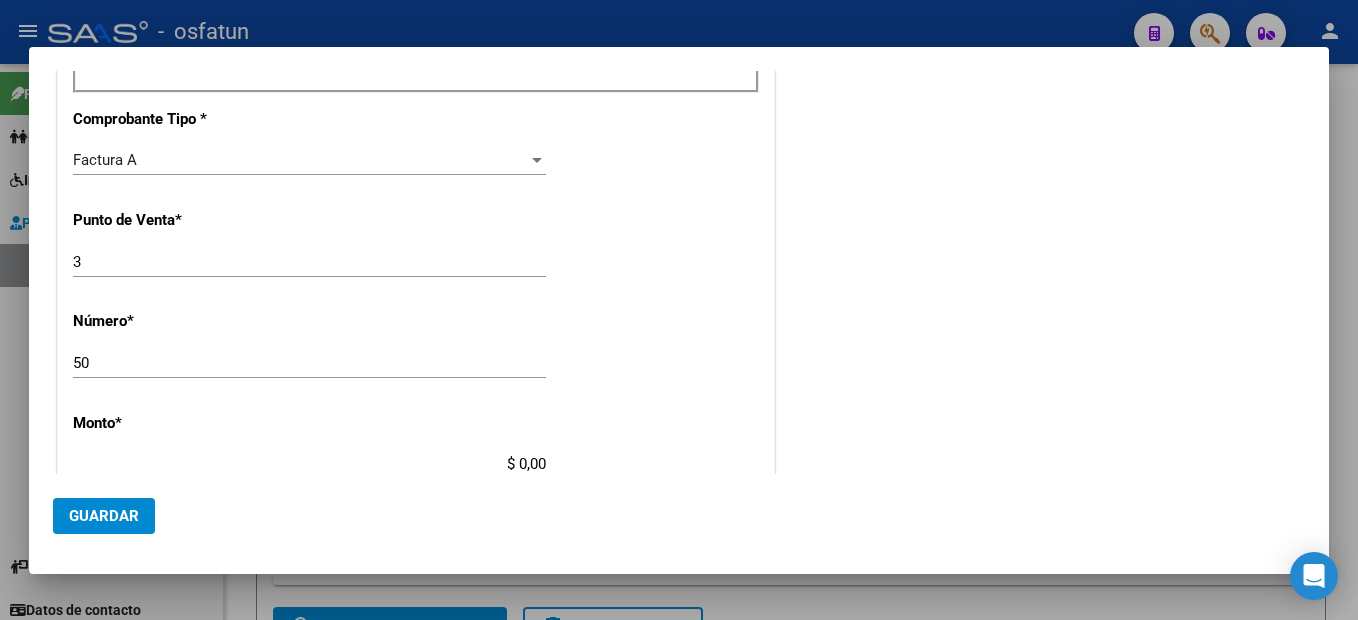 type on "$ 98.964,88" 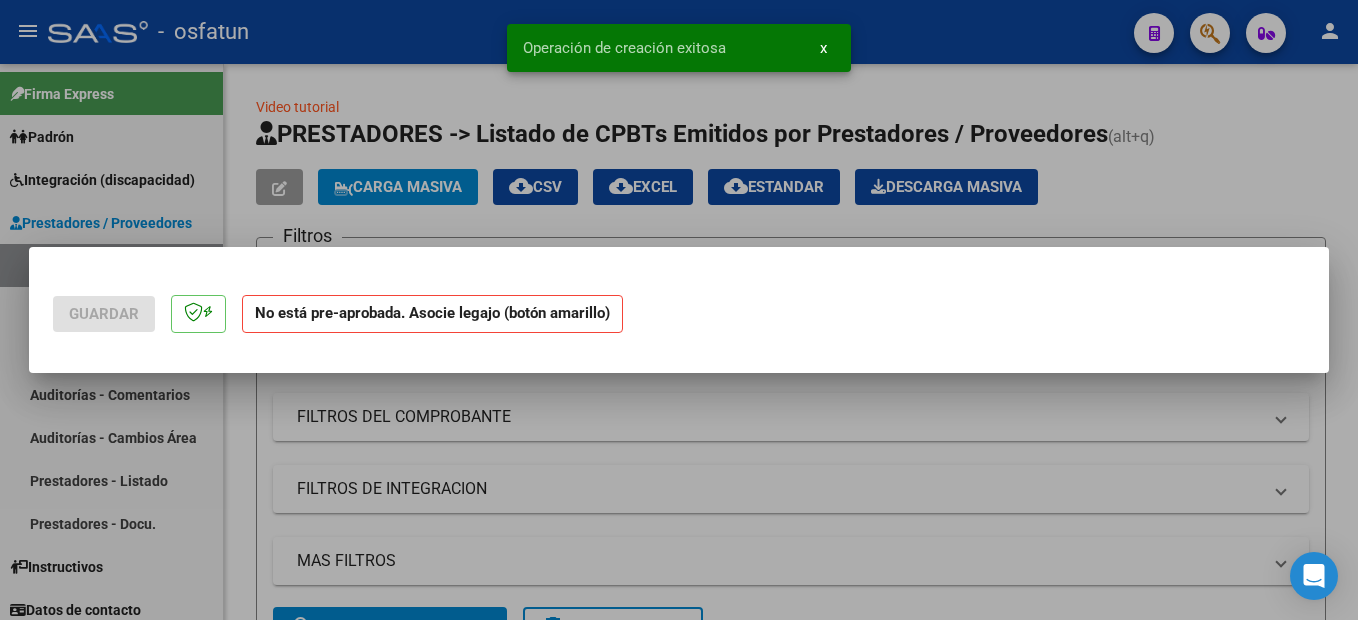scroll, scrollTop: 0, scrollLeft: 0, axis: both 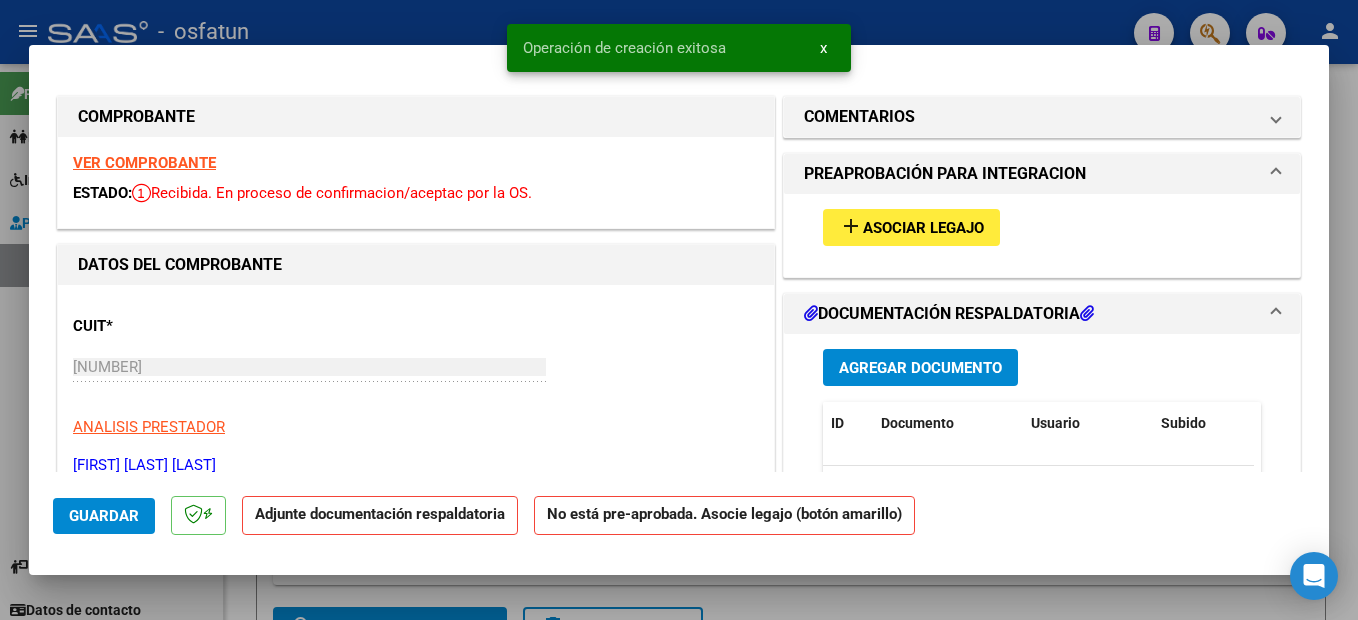 click on "Asociar Legajo" at bounding box center [923, 228] 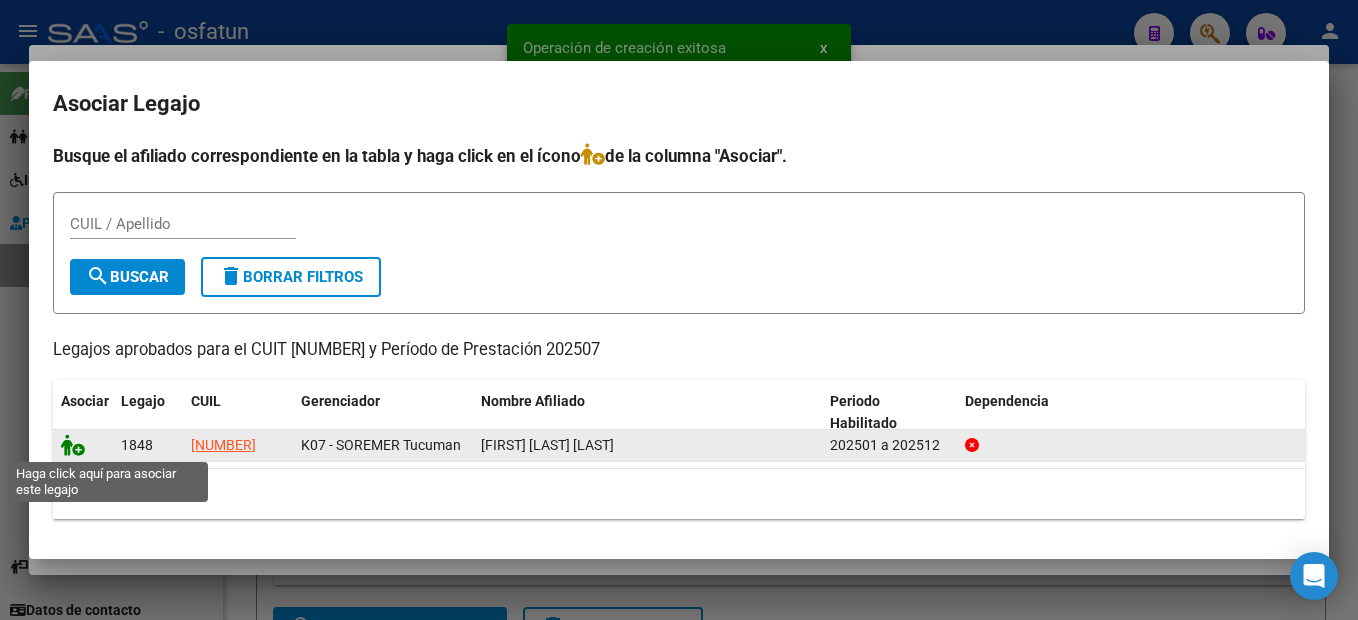 click 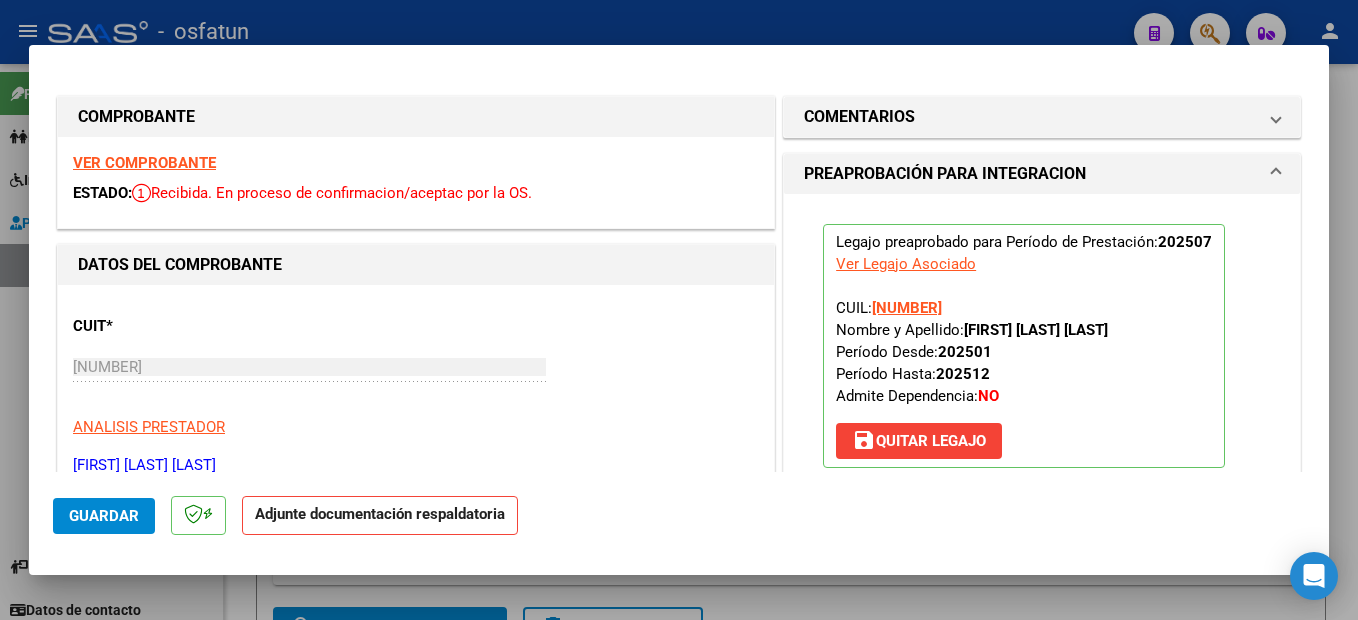 scroll, scrollTop: 300, scrollLeft: 0, axis: vertical 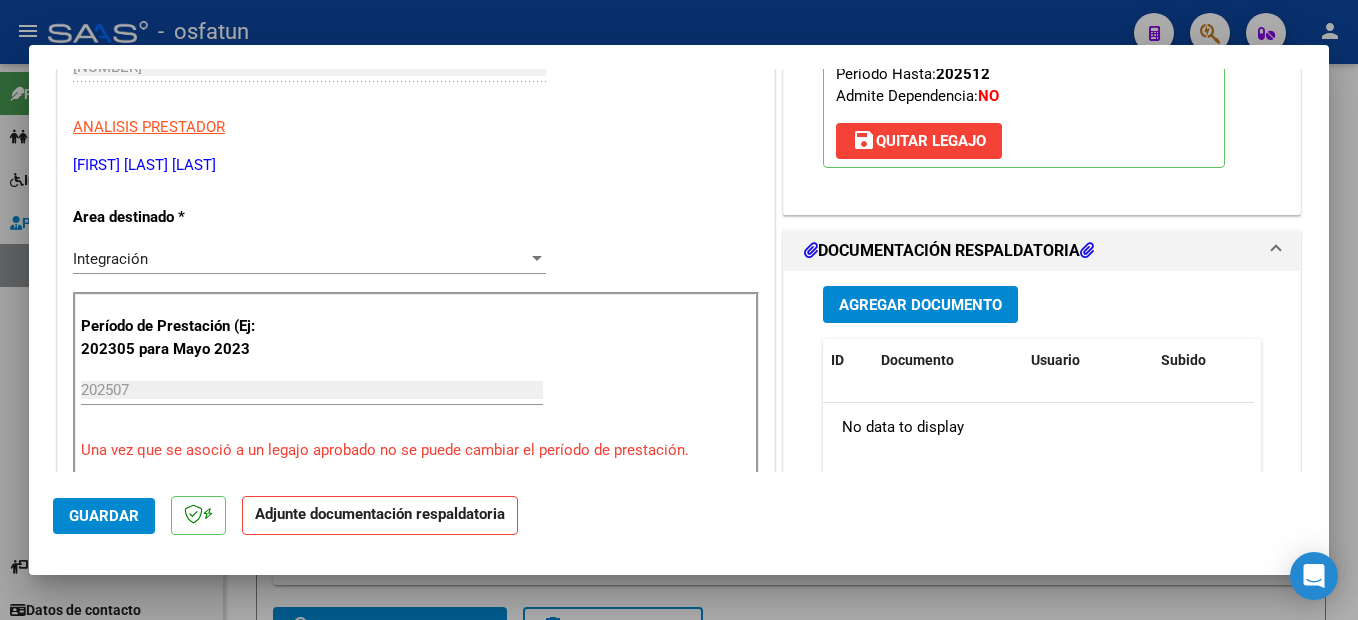 click on "Agregar Documento" at bounding box center (920, 305) 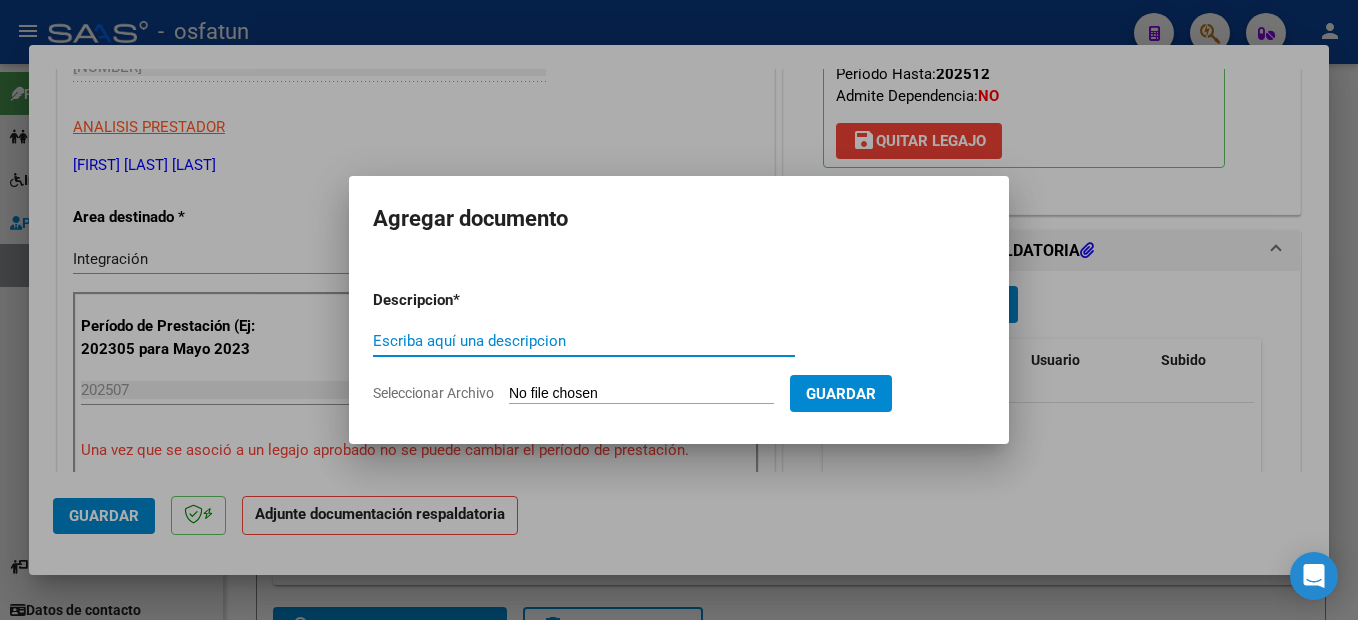 click on "Escriba aquí una descripcion" at bounding box center [584, 341] 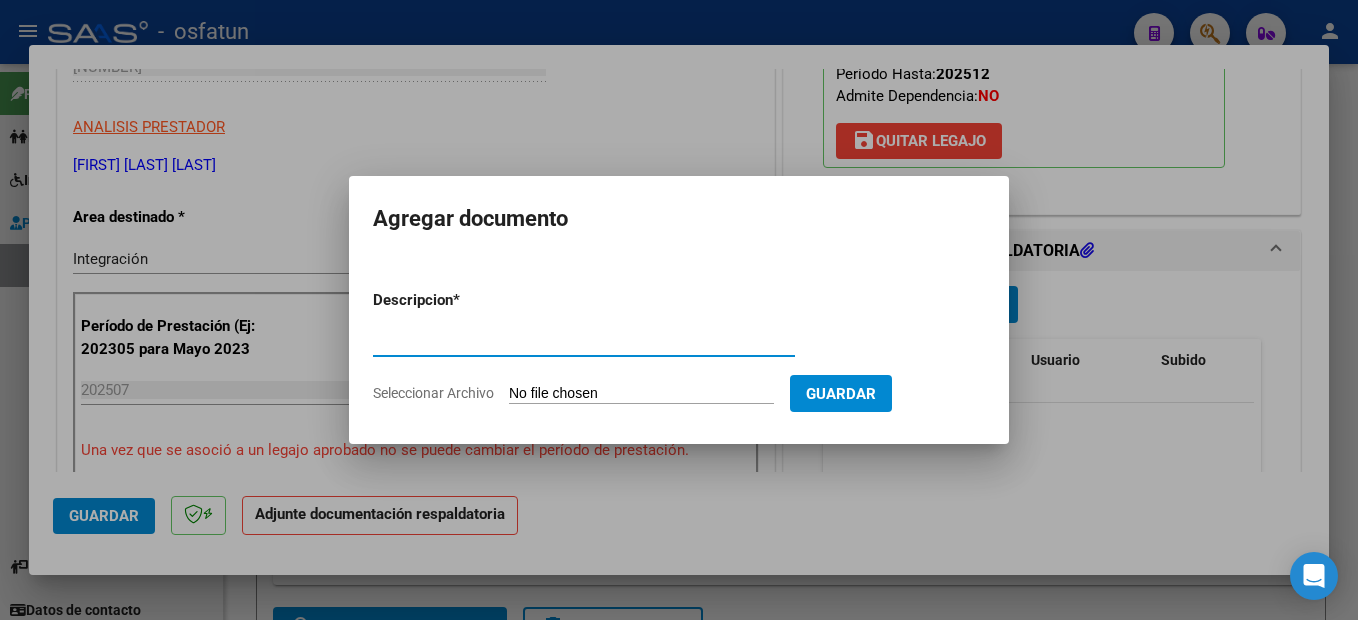 type on "PLANILLA DE ASISTENCIA" 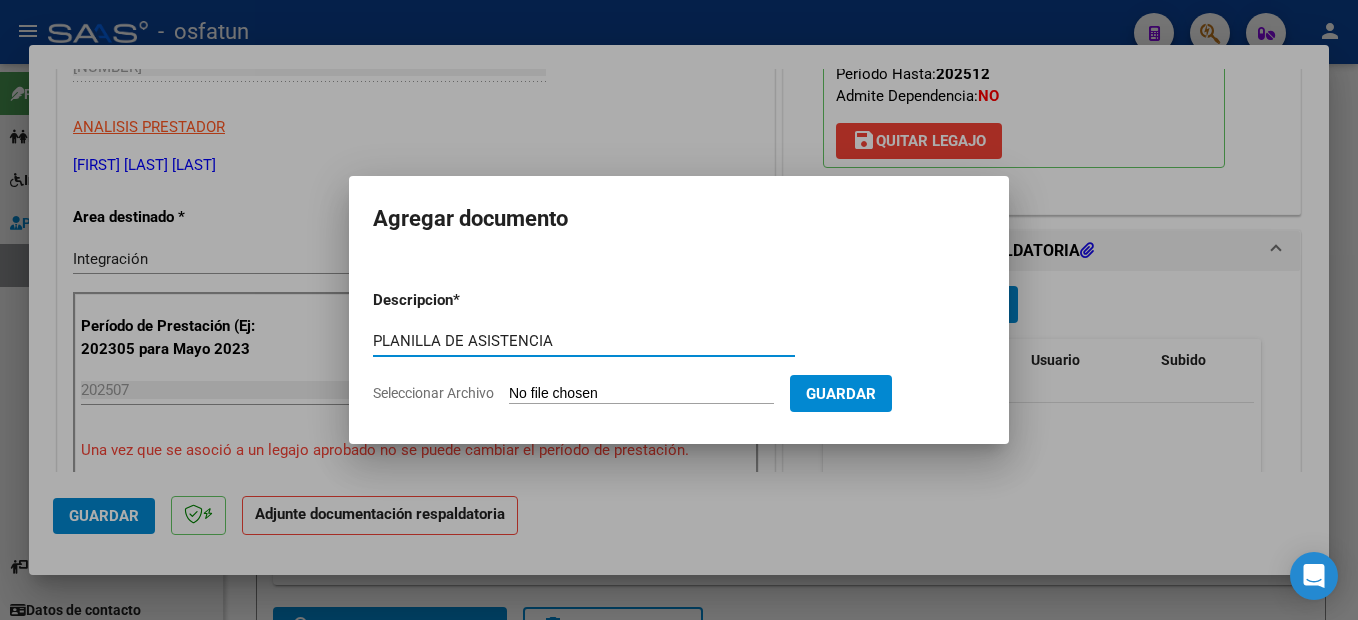 click on "Seleccionar Archivo" at bounding box center (641, 394) 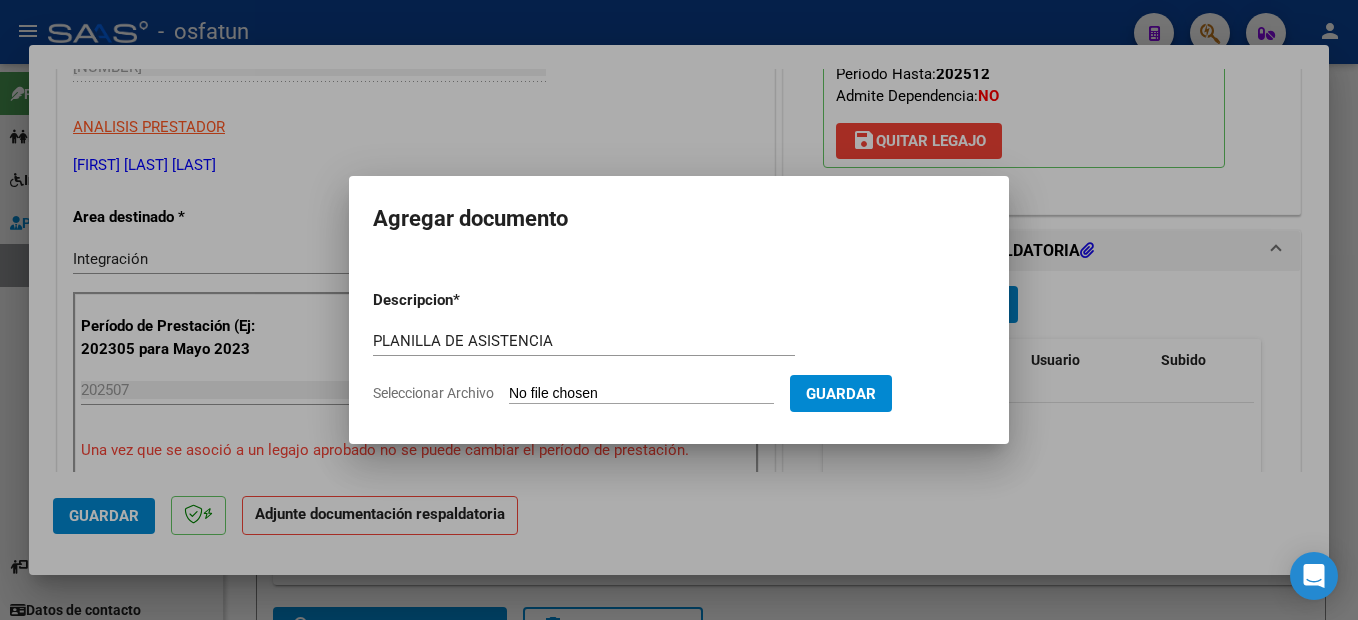 type on "C:\fakepath\250808103240.pdf" 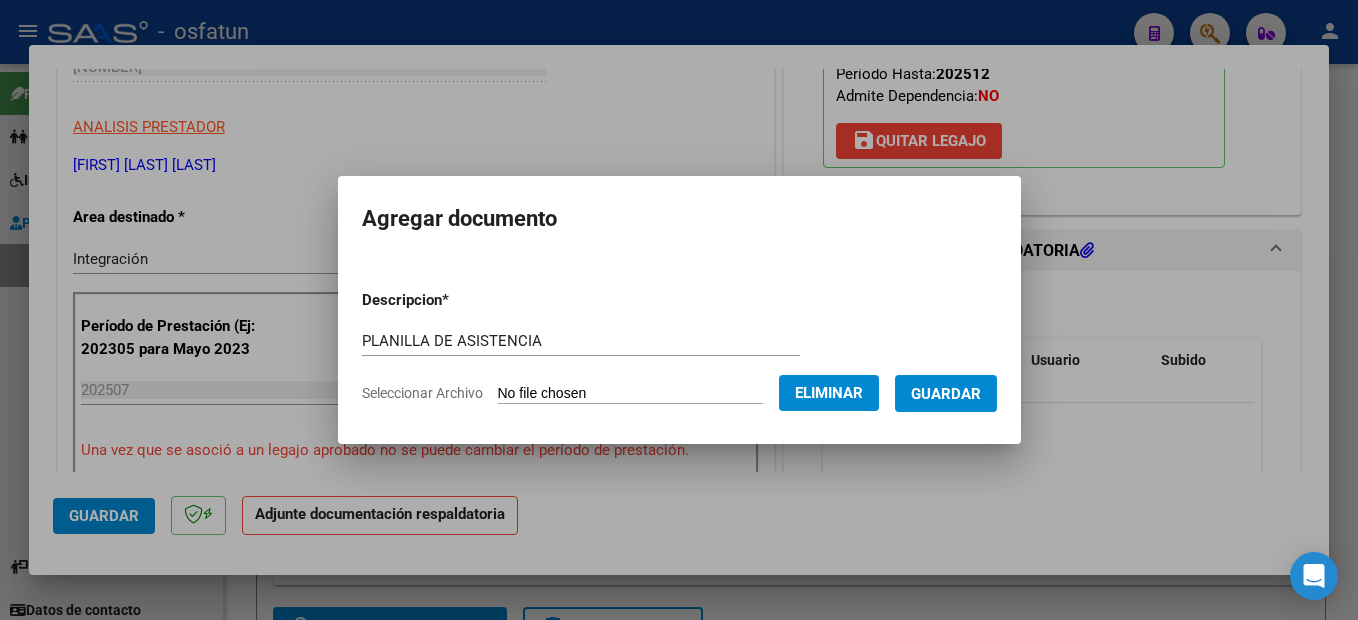 click on "Guardar" at bounding box center [946, 393] 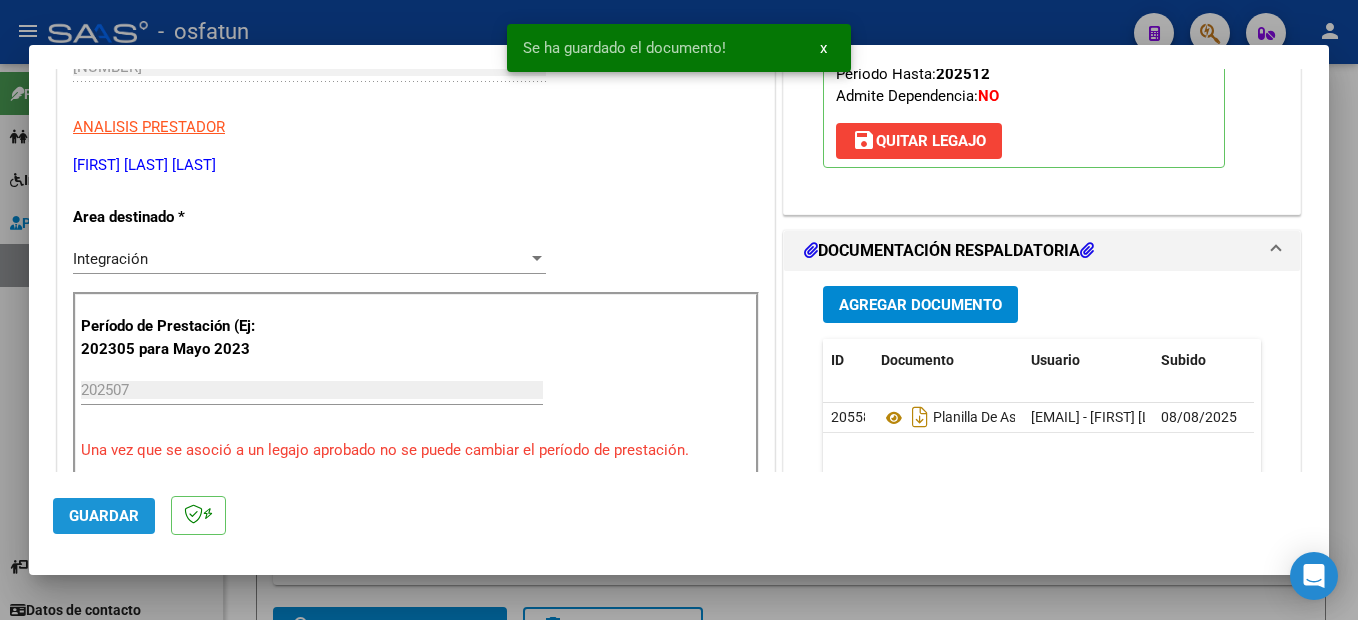 click on "Guardar" 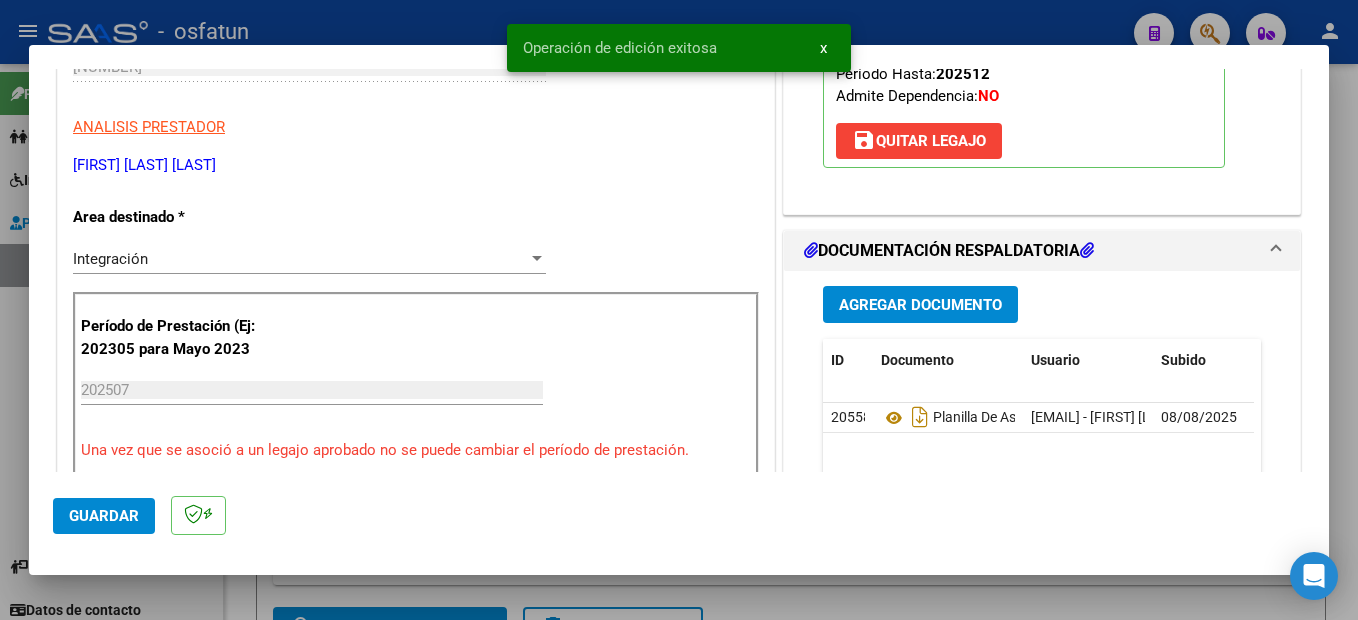 click at bounding box center (679, 310) 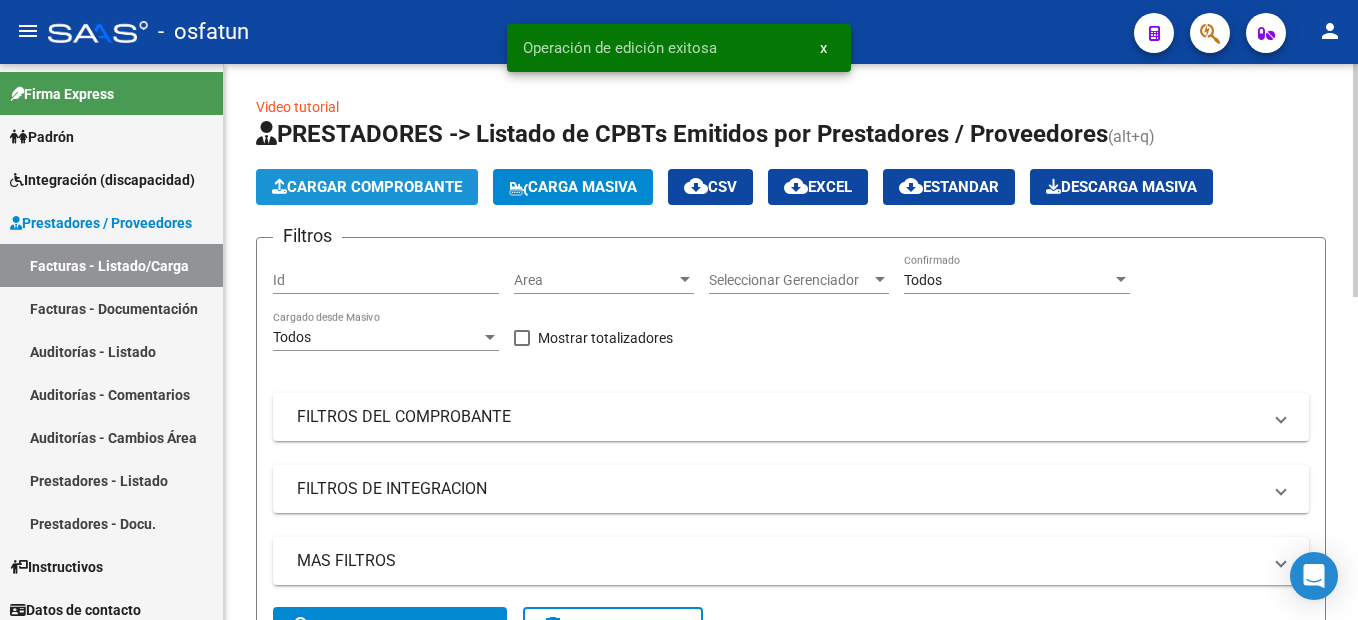click on "Cargar Comprobante" 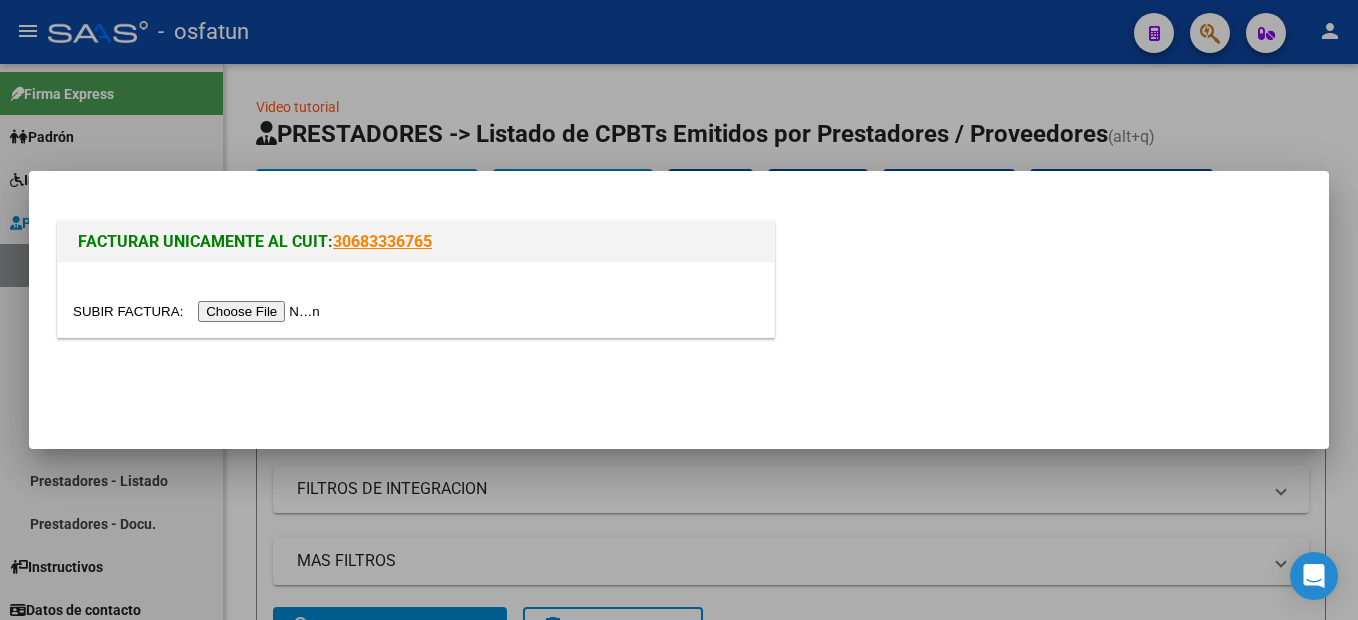 click at bounding box center [199, 311] 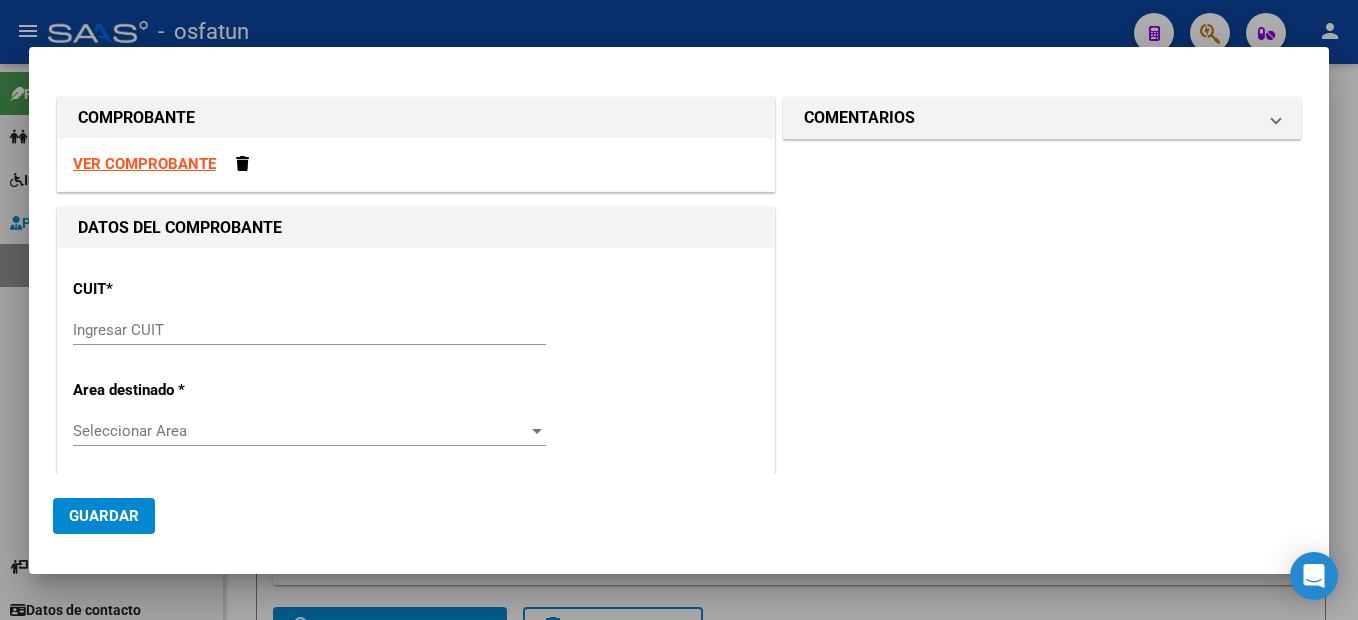 click on "Ingresar CUIT" at bounding box center (309, 330) 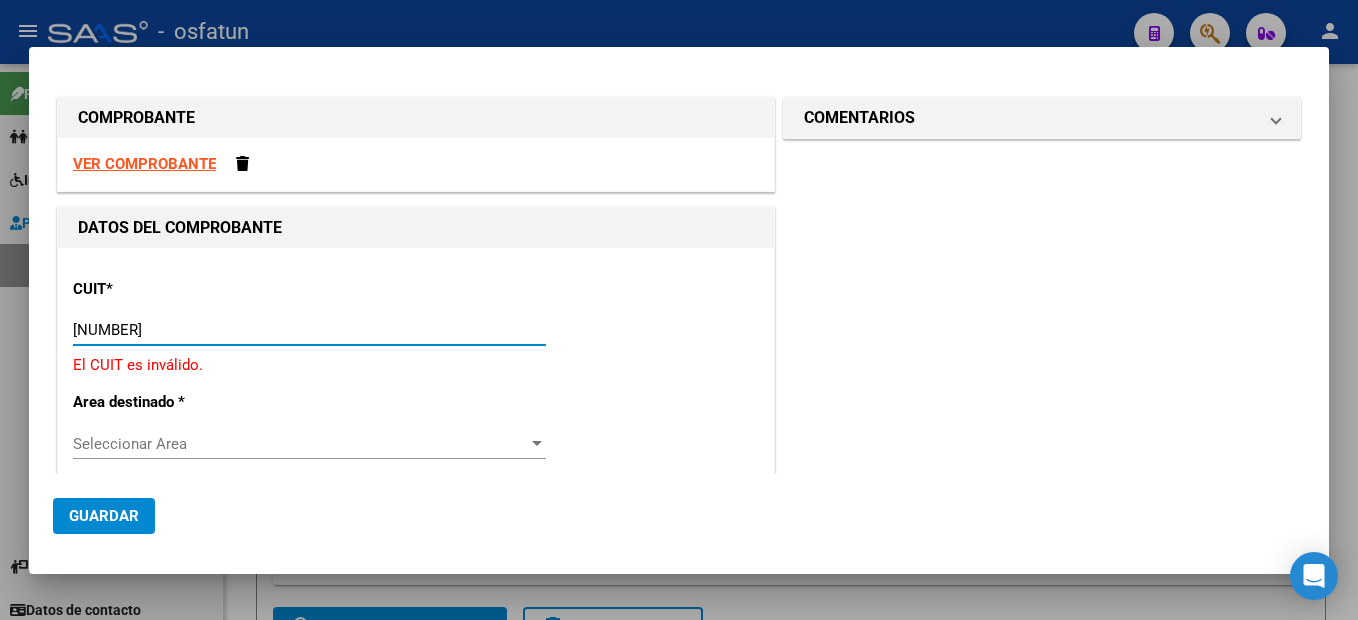 type on "[NUMBER]" 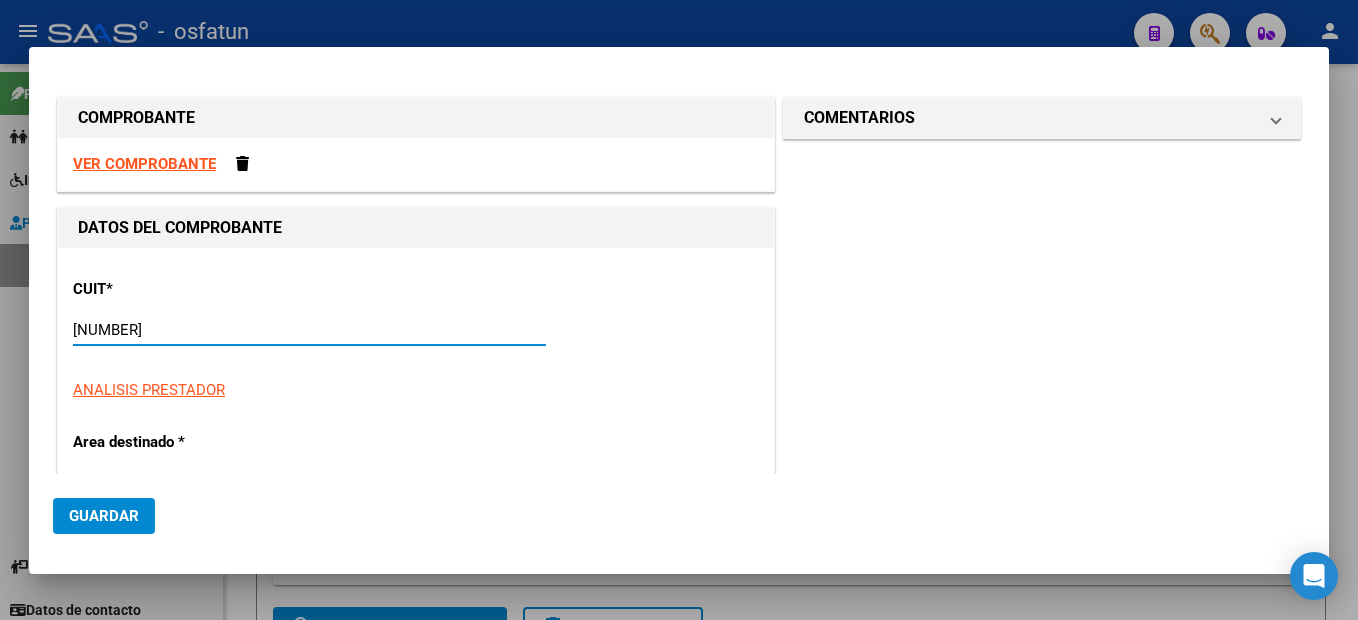 type on "6" 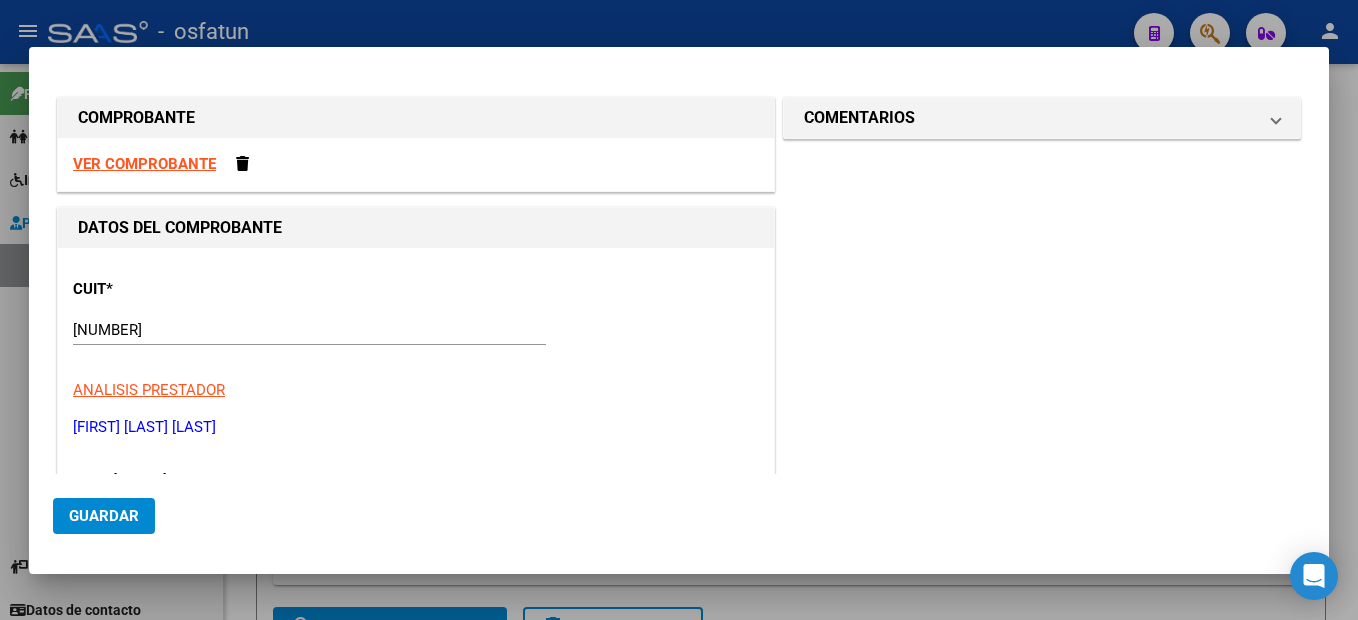 scroll, scrollTop: 212, scrollLeft: 0, axis: vertical 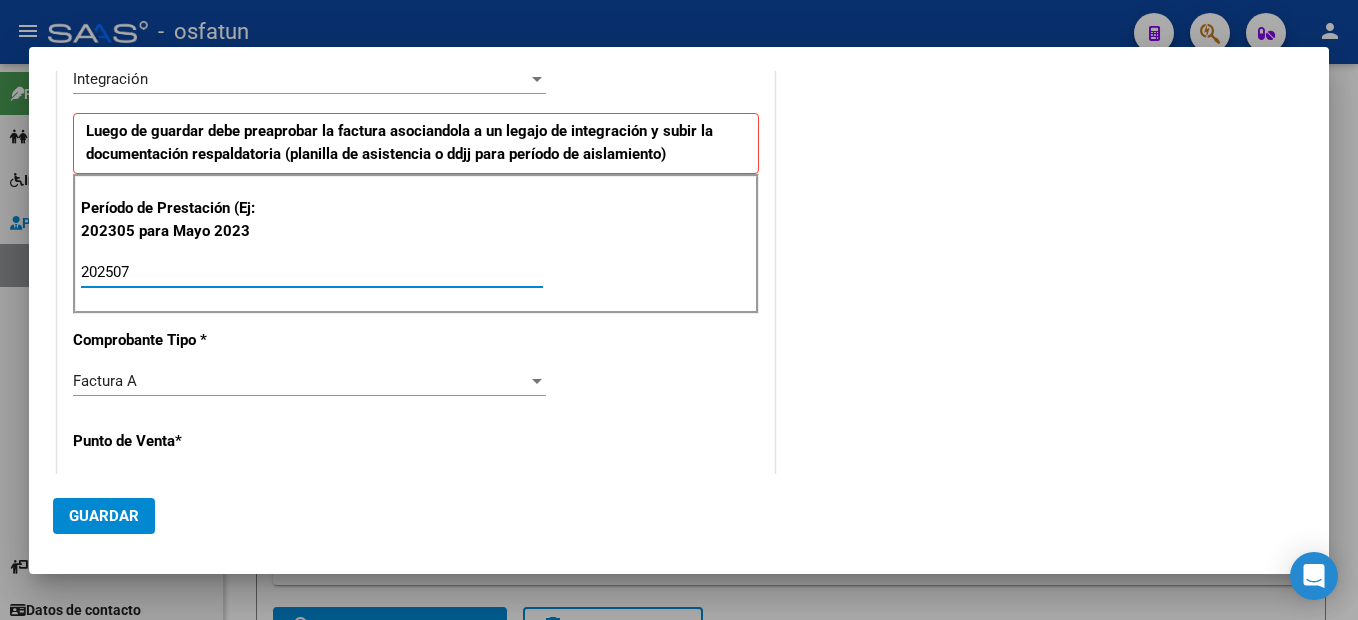 type on "202507" 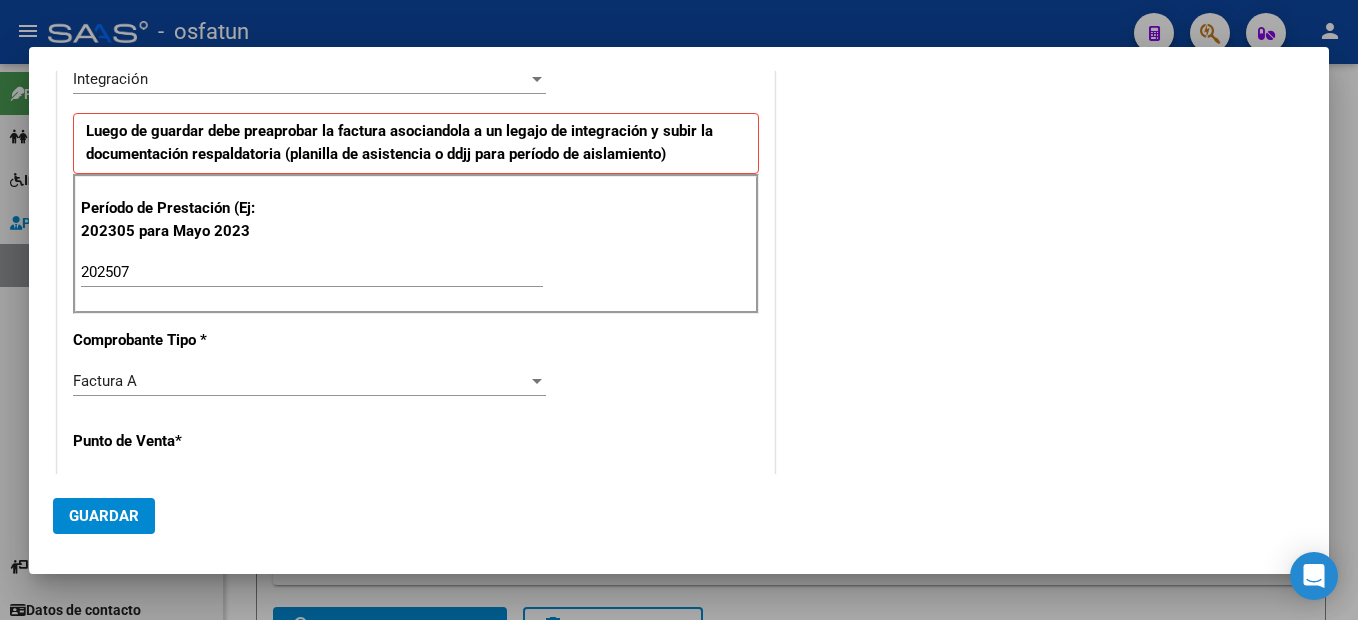 scroll, scrollTop: 653, scrollLeft: 0, axis: vertical 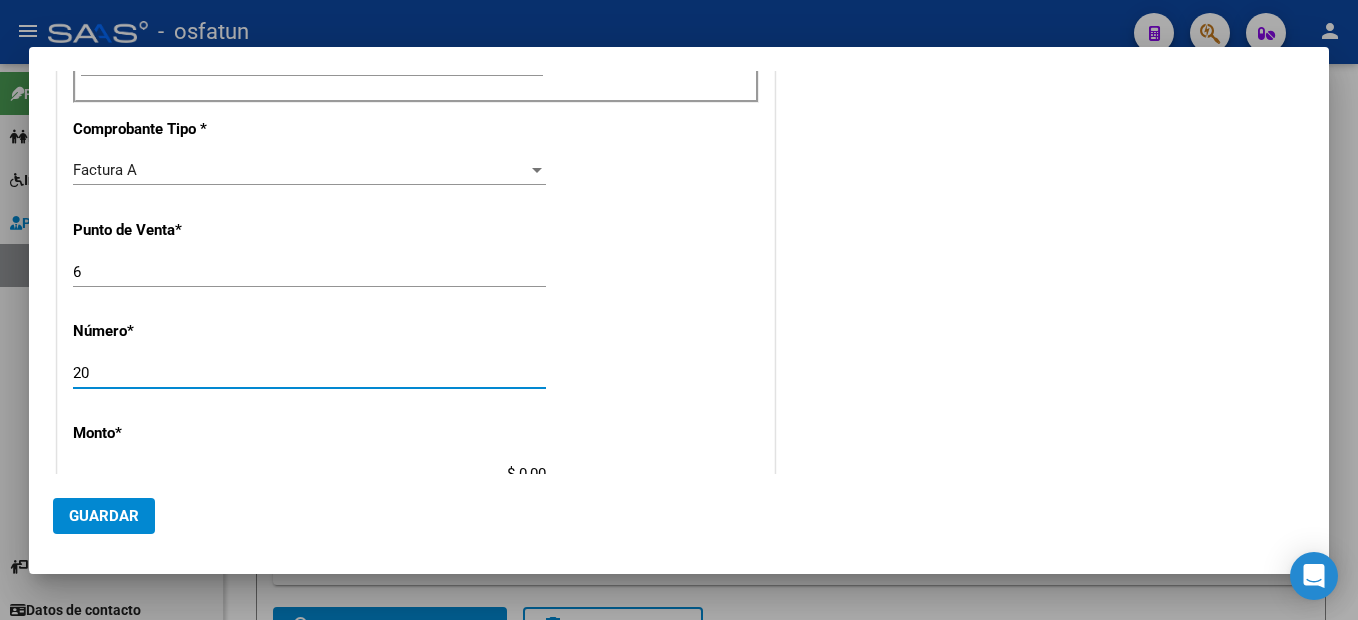 type on "20" 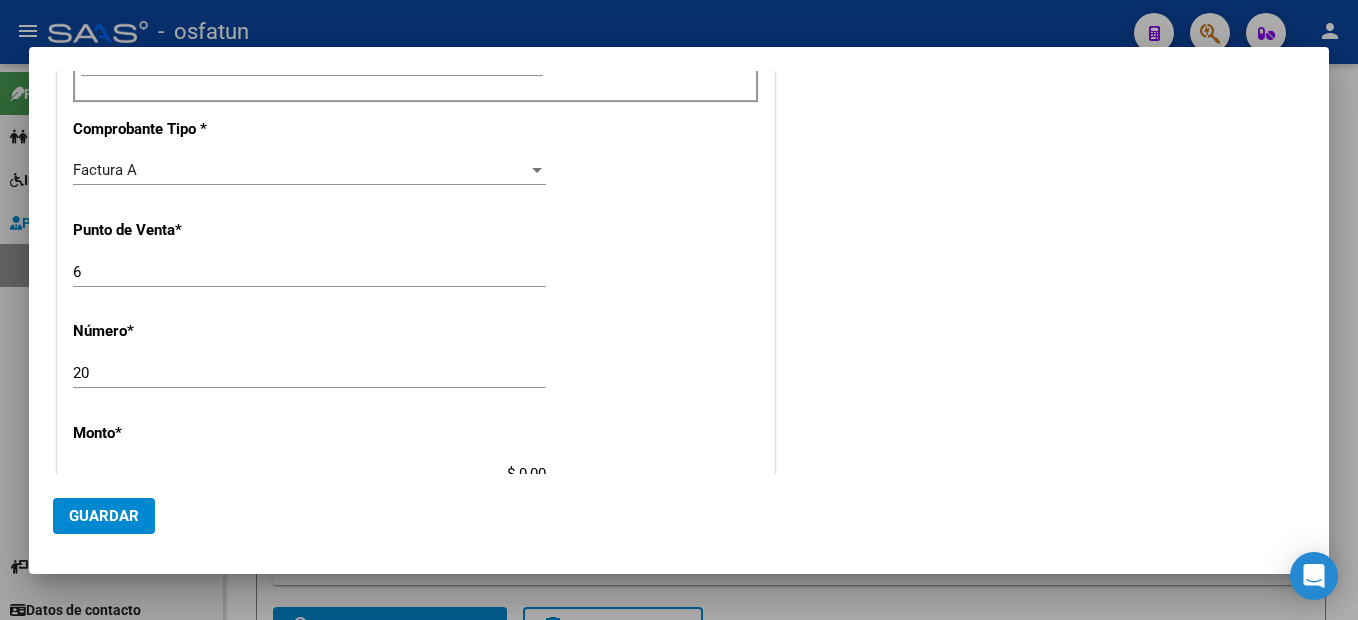 scroll, scrollTop: 663, scrollLeft: 0, axis: vertical 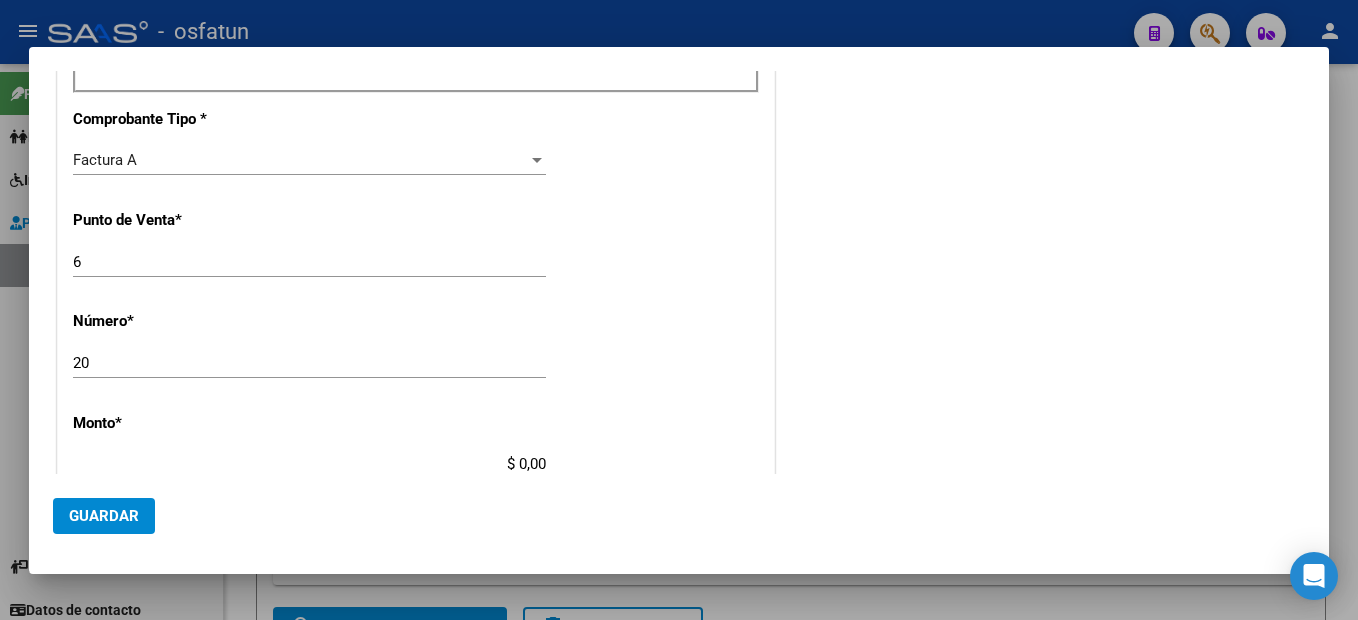 type on "$ 143.024,64" 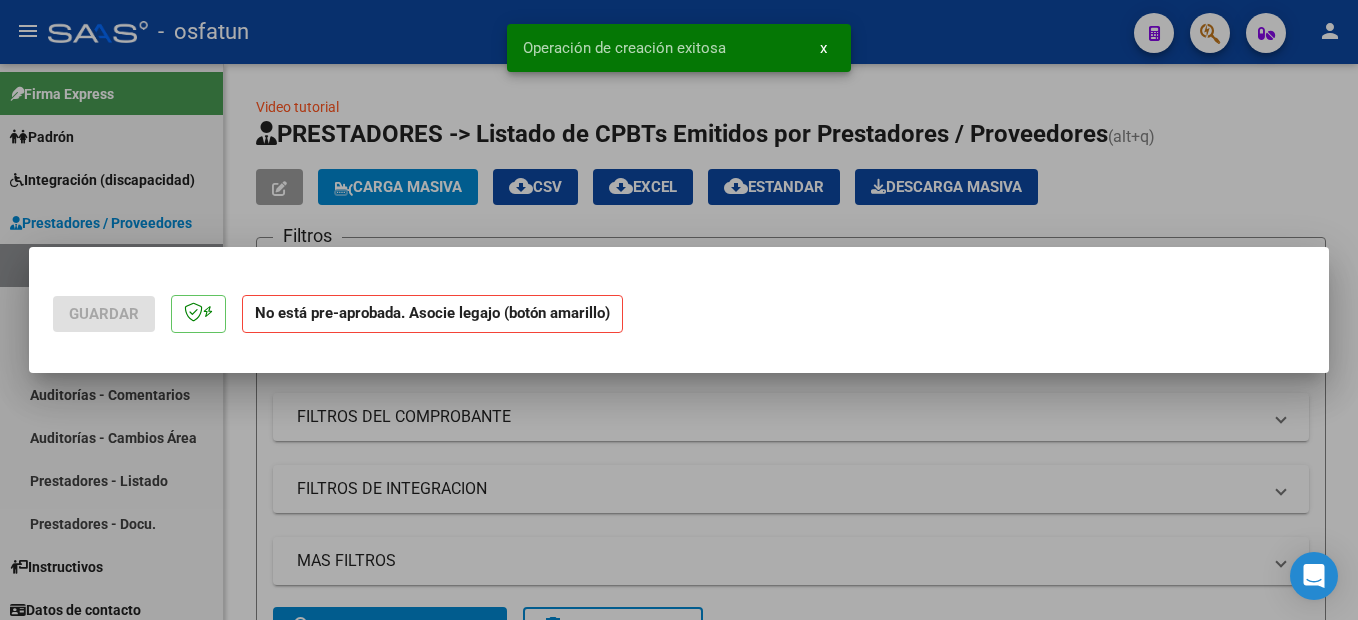 scroll, scrollTop: 0, scrollLeft: 0, axis: both 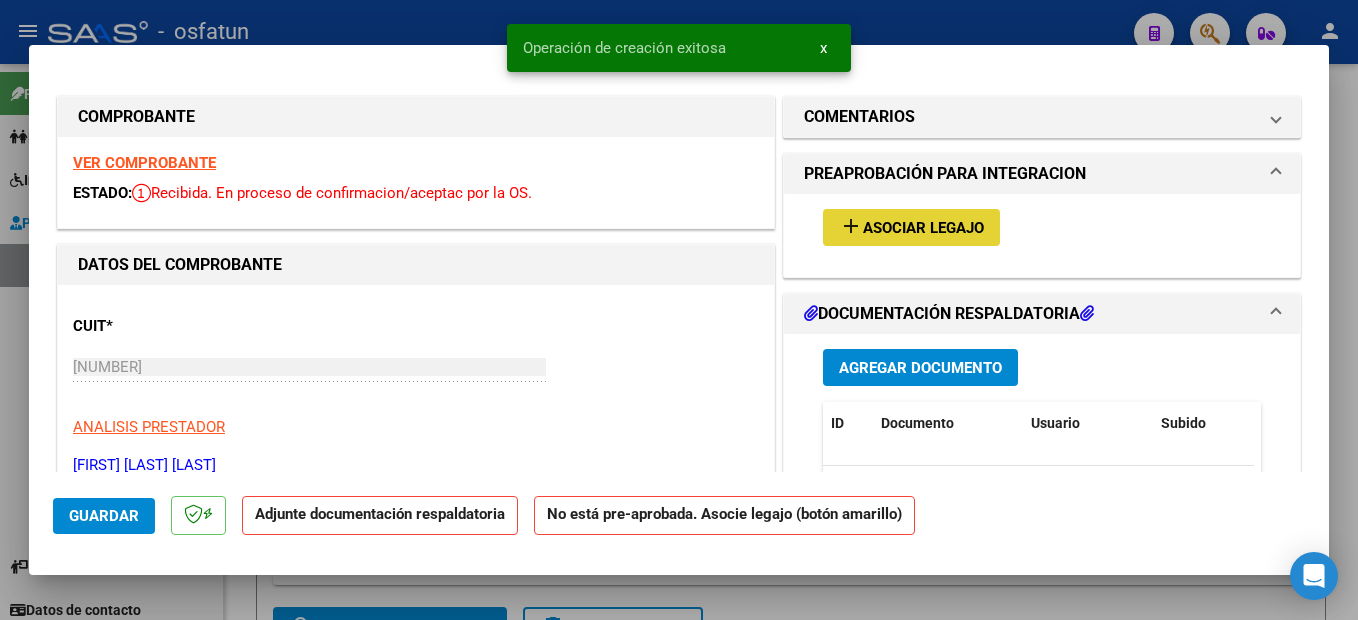 click on "Asociar Legajo" at bounding box center [923, 228] 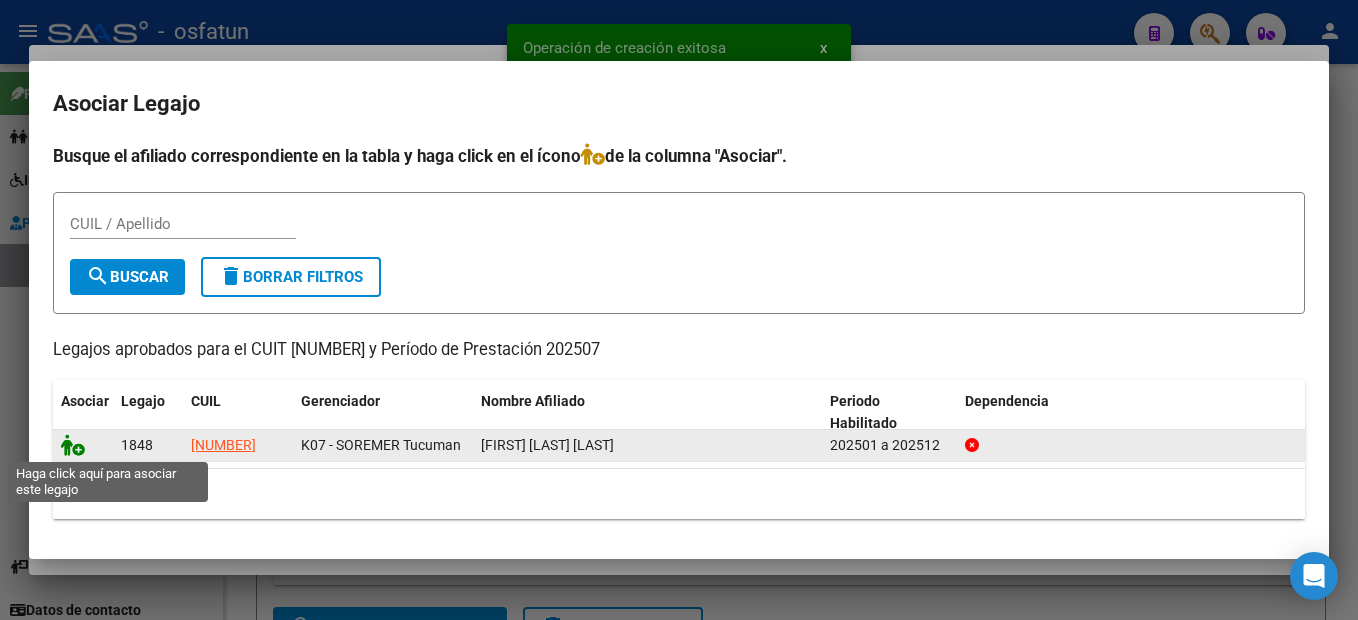 click 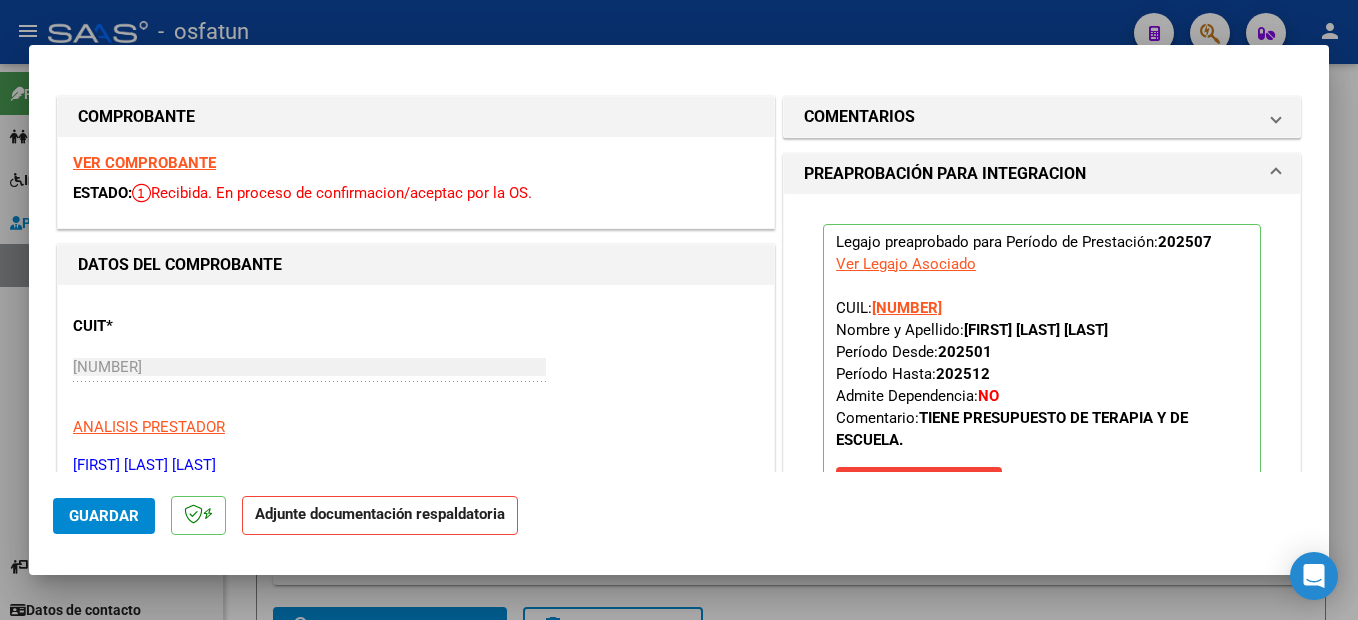 scroll, scrollTop: 300, scrollLeft: 0, axis: vertical 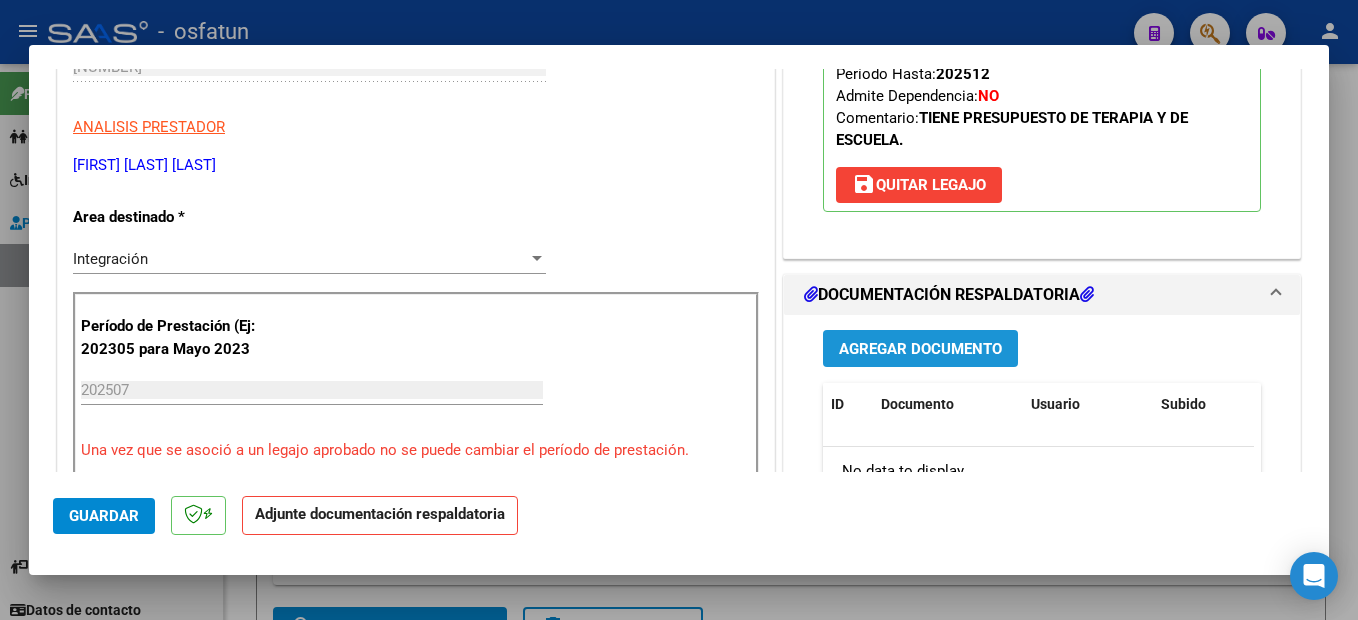 click on "Agregar Documento" at bounding box center (920, 349) 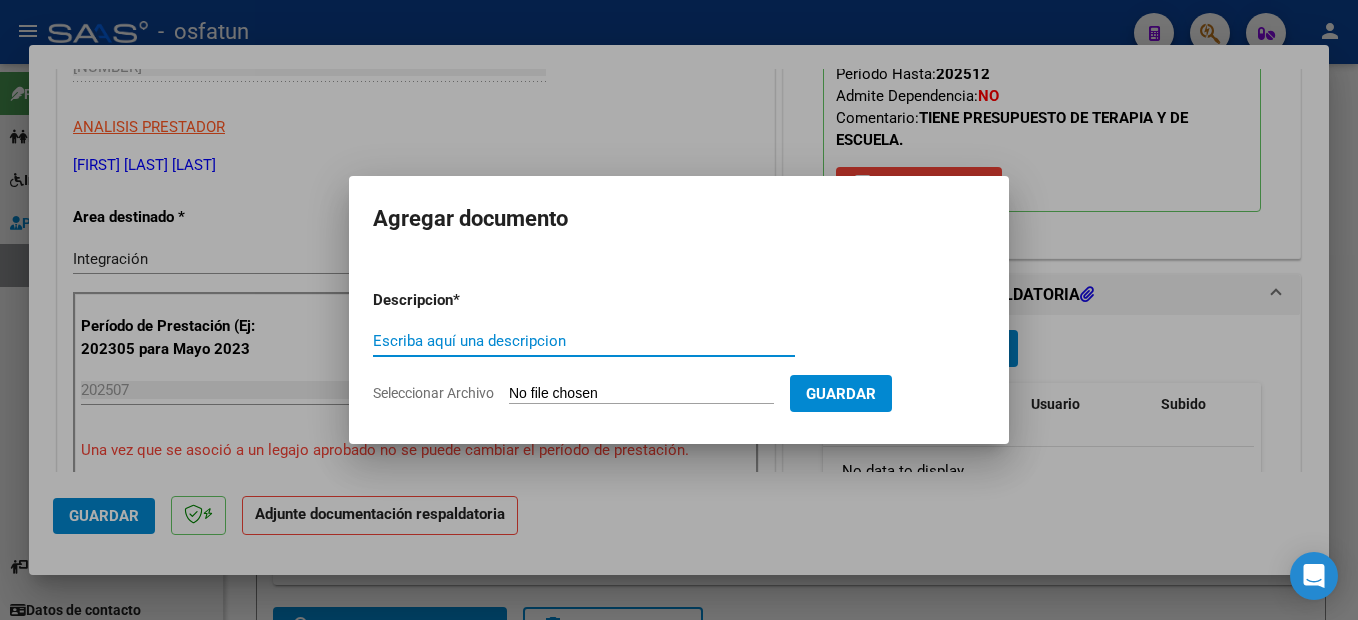 click on "Escriba aquí una descripcion" at bounding box center (584, 341) 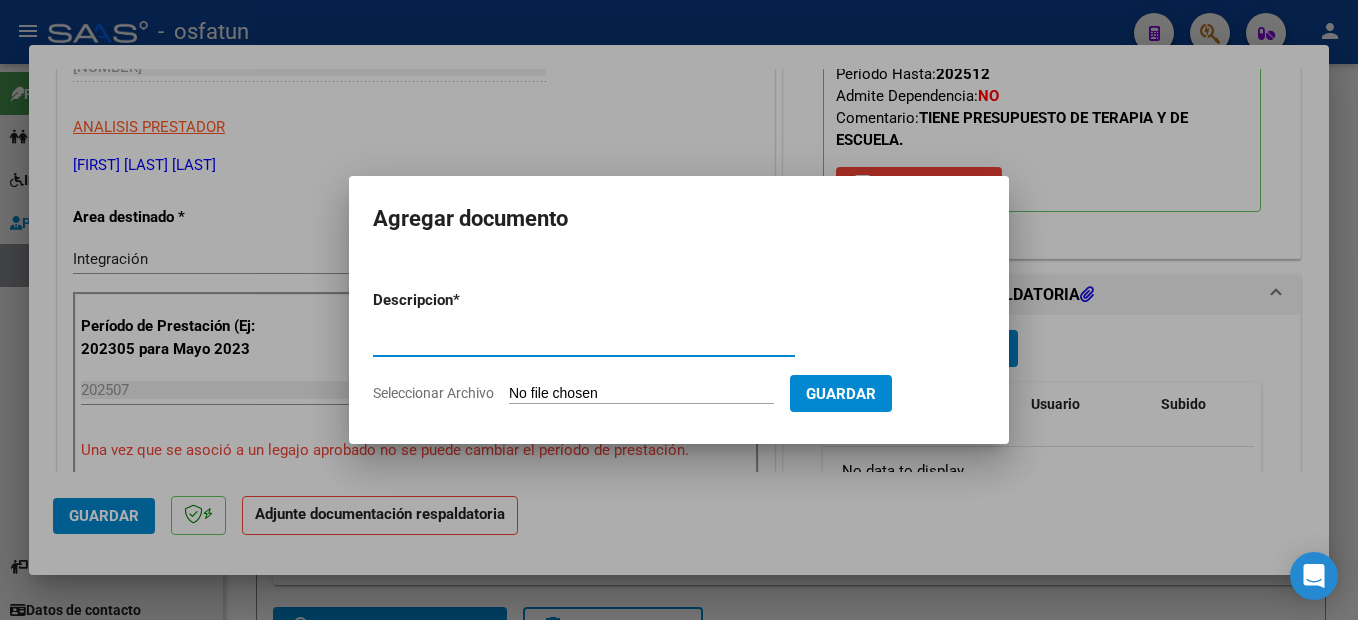 type on "PLANILLA DE ASISTENCIA" 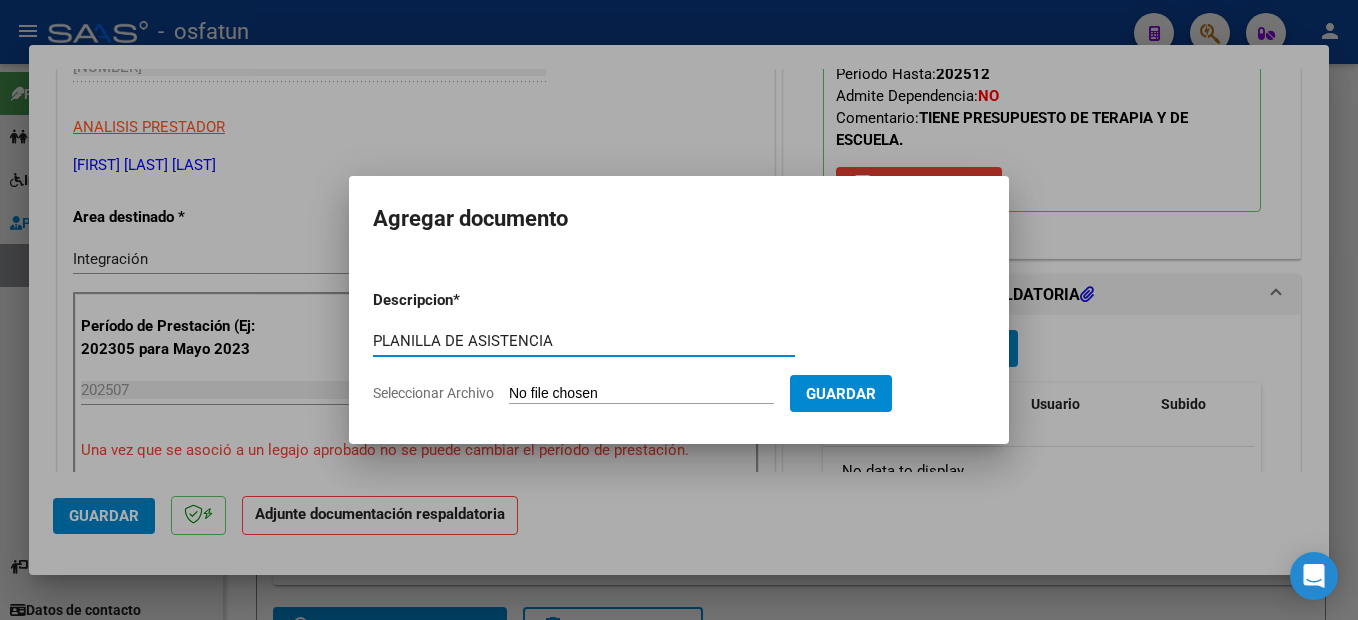 click on "Seleccionar Archivo" at bounding box center [641, 394] 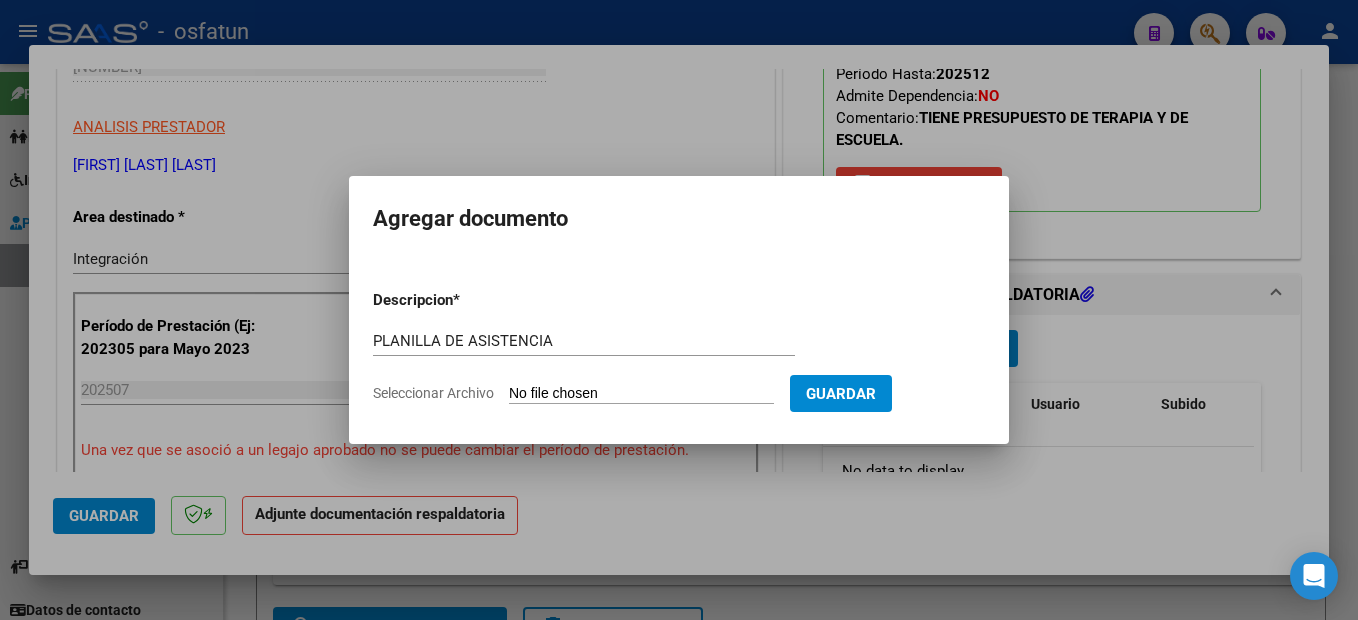 type on "C:\fakepath\250808103306.pdf" 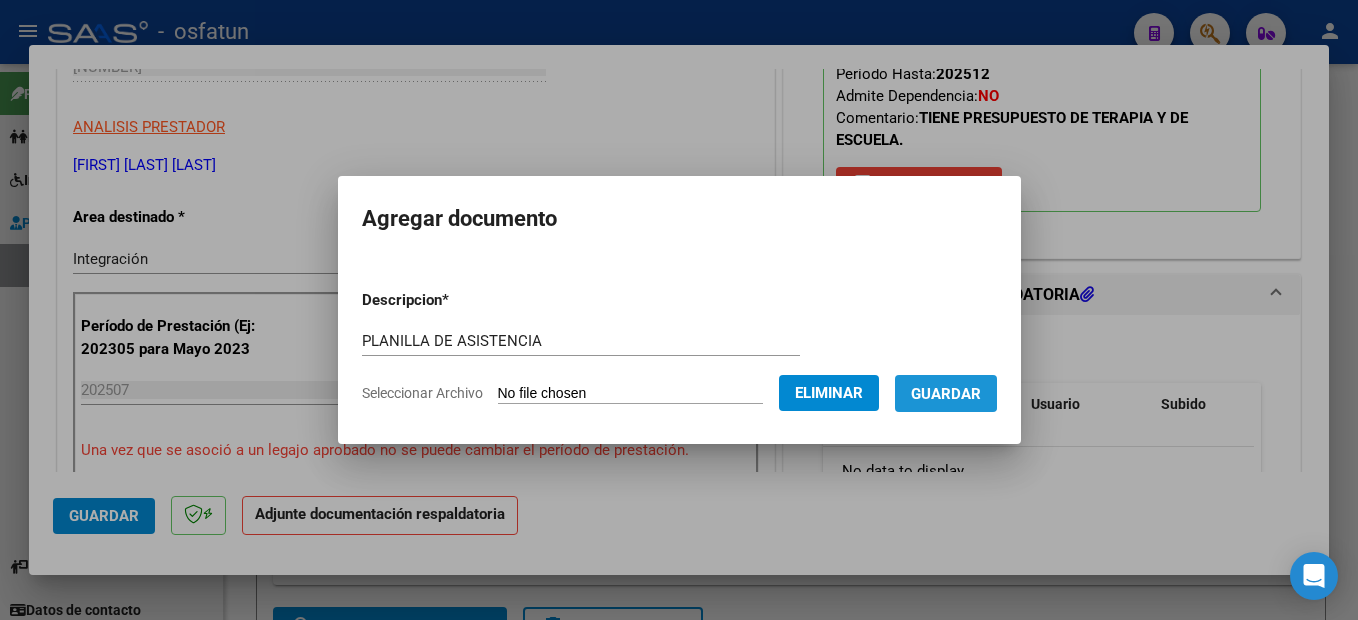 click on "Guardar" at bounding box center (946, 394) 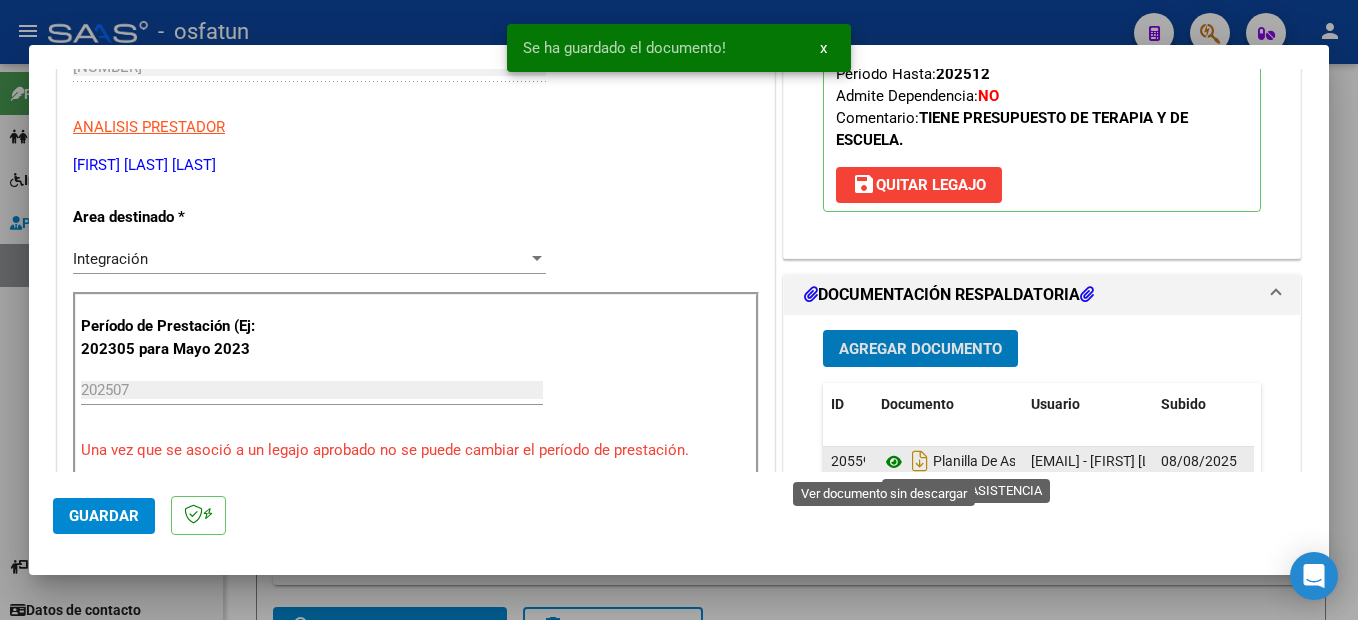 click 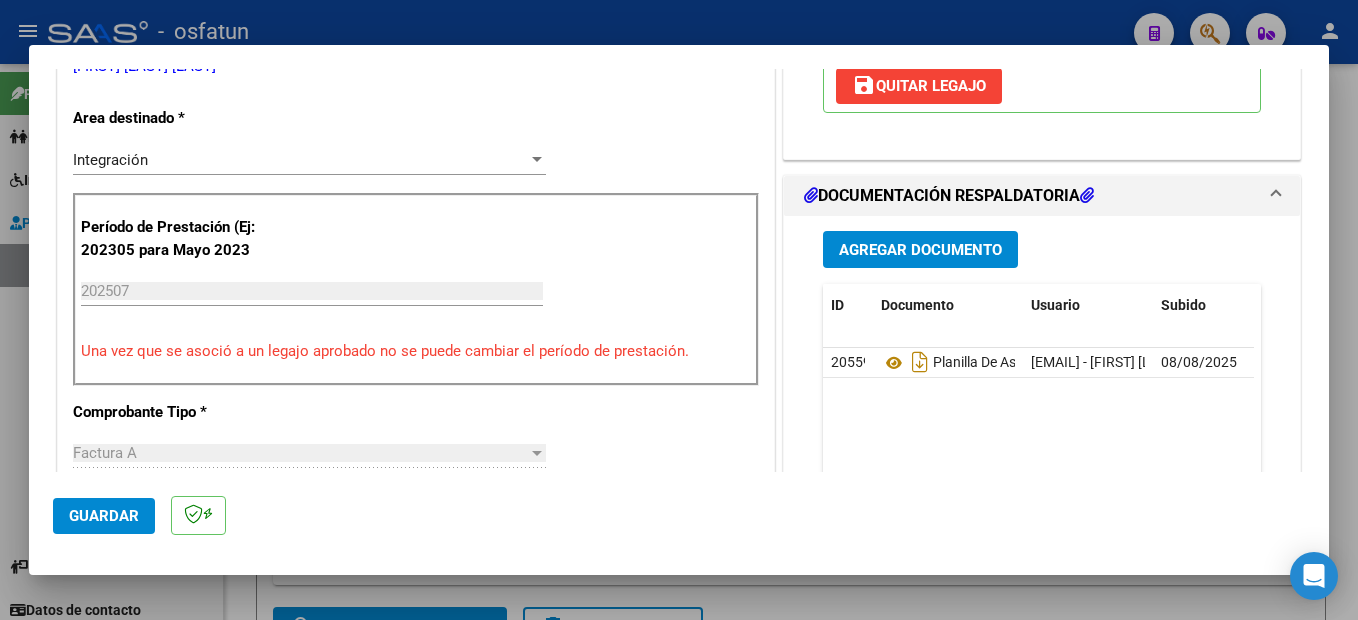scroll, scrollTop: 400, scrollLeft: 0, axis: vertical 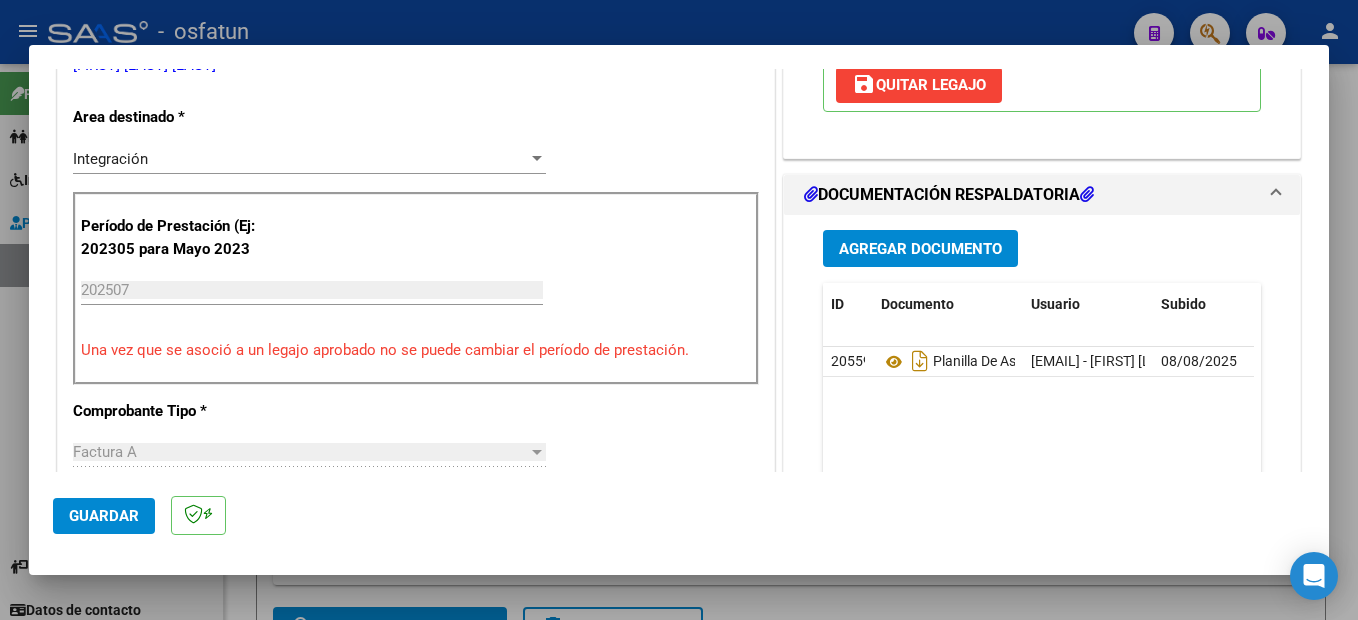 click on "Guardar" 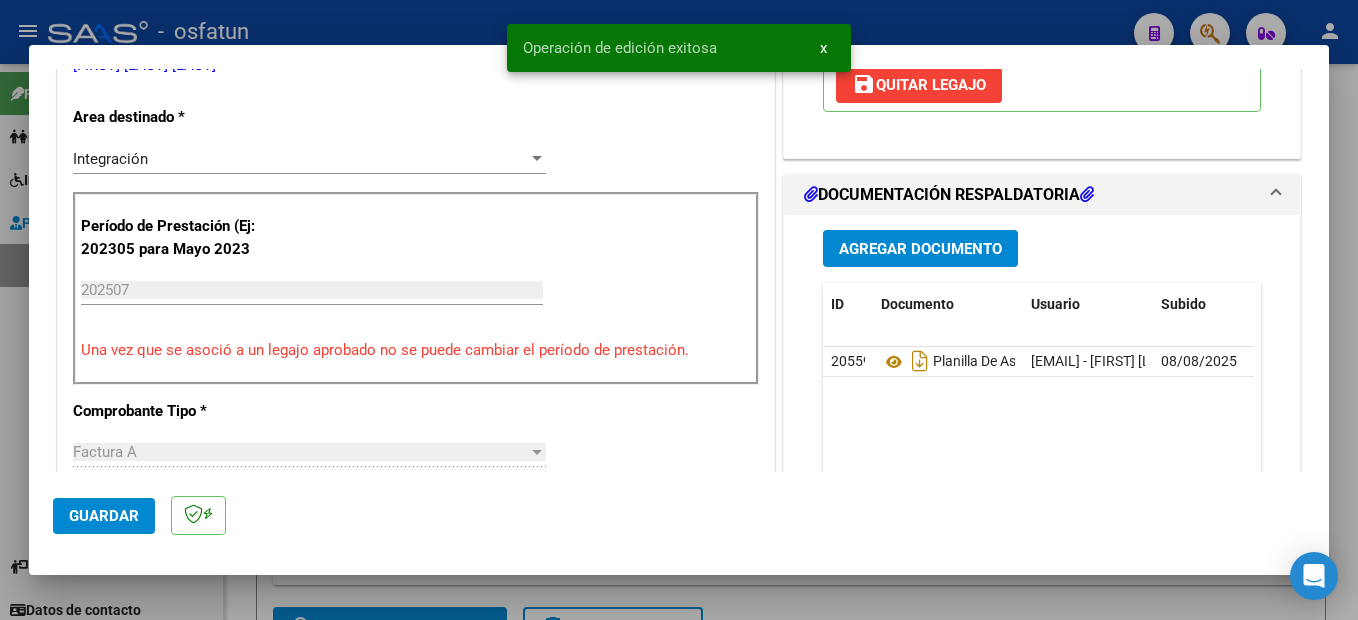 click at bounding box center (679, 310) 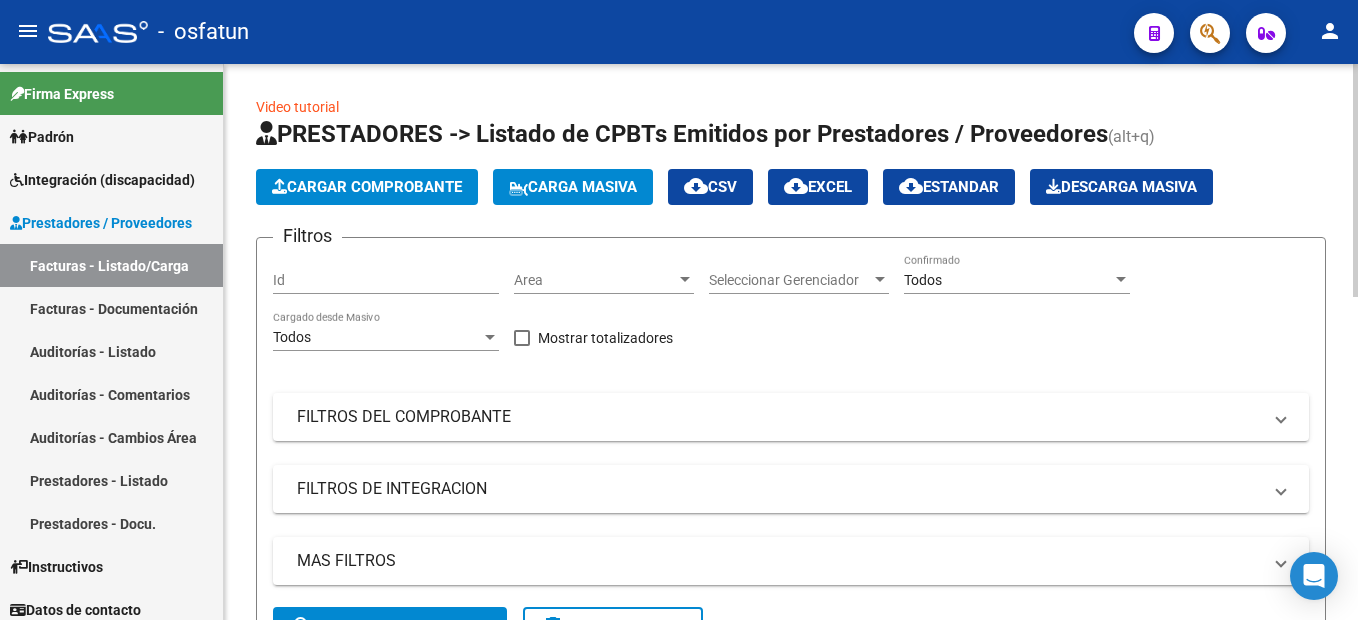 click on "Cargar Comprobante" 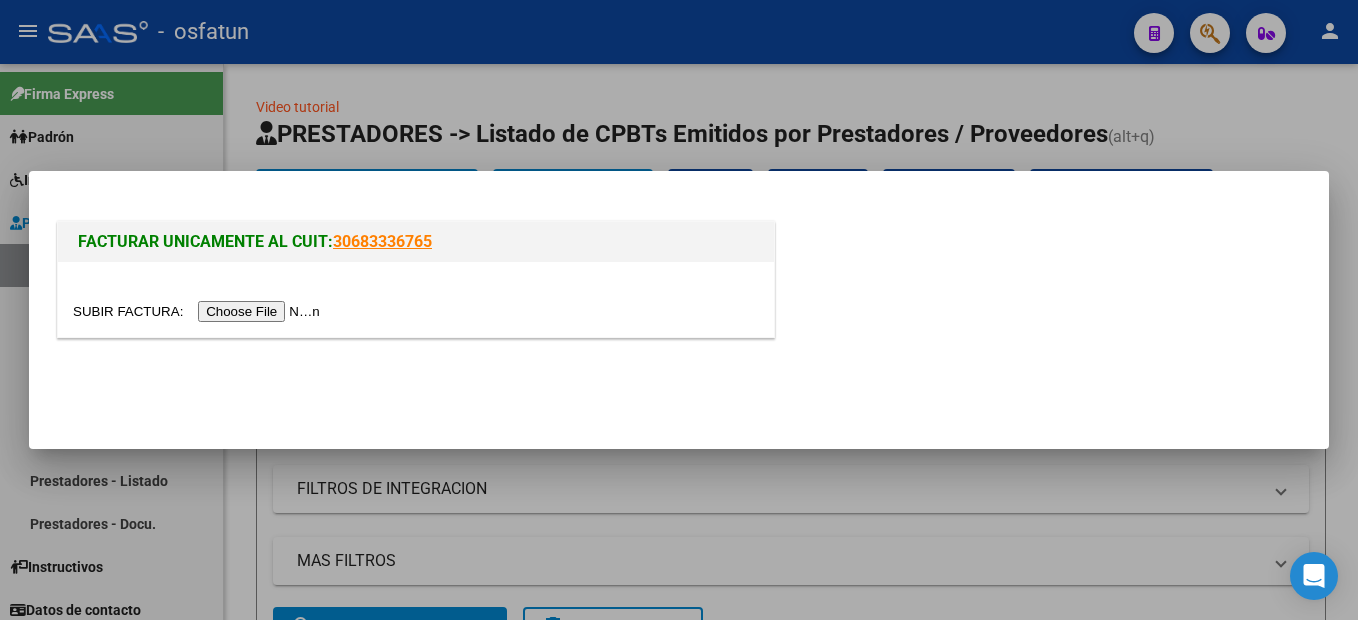 click at bounding box center (199, 311) 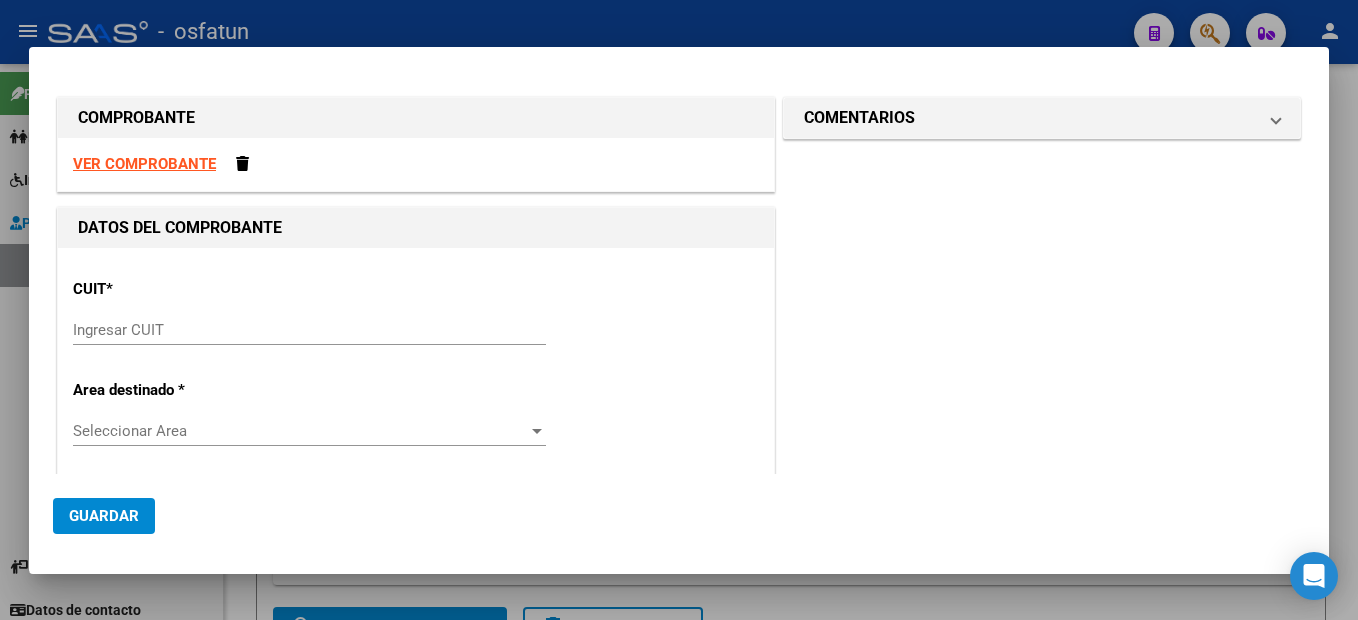 click on "Ingresar CUIT" at bounding box center [309, 330] 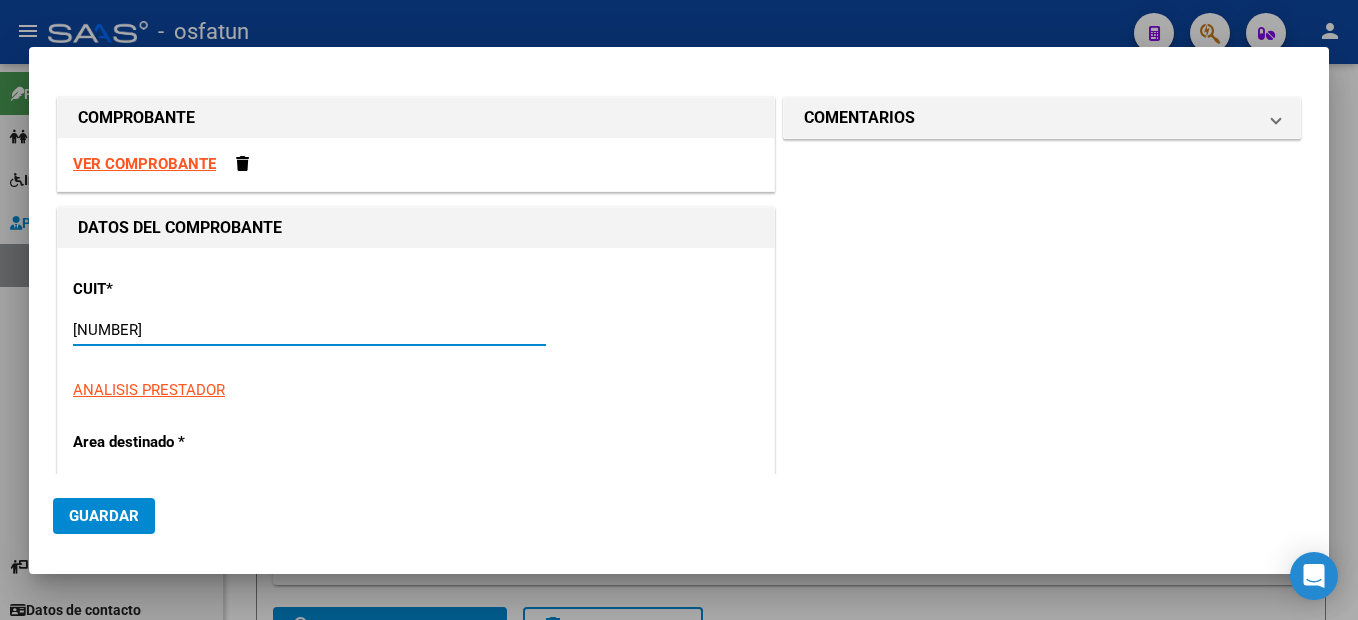 type on "[NUMBER]" 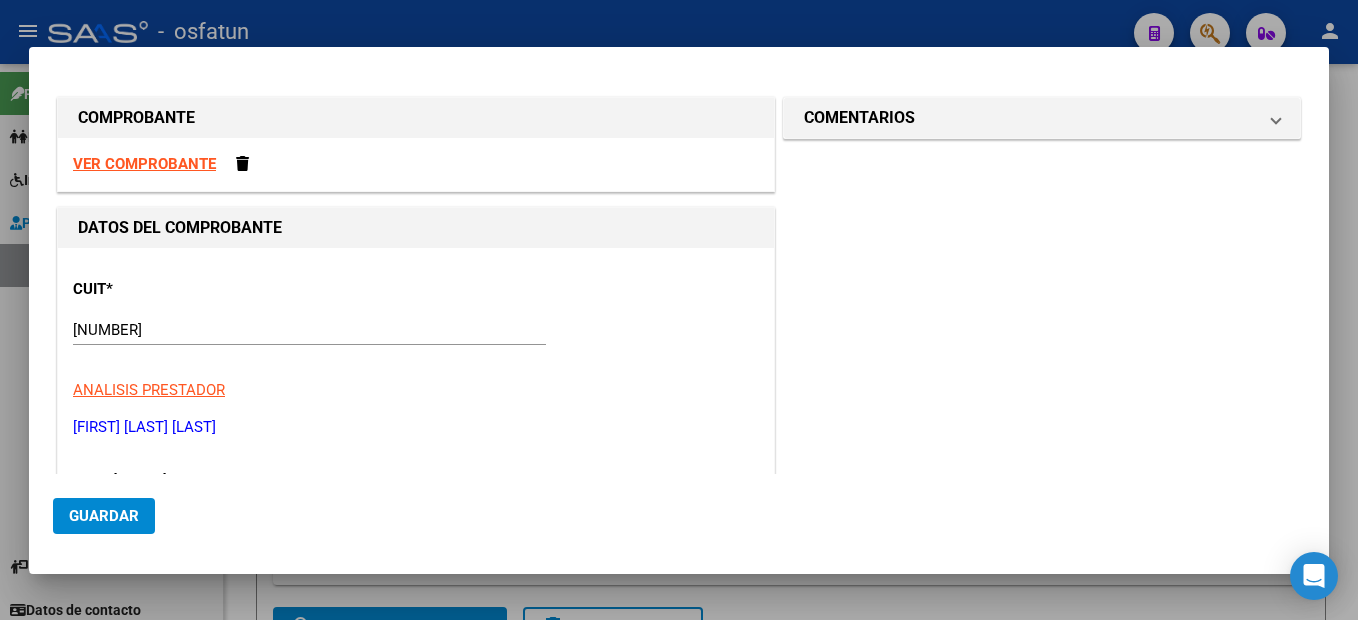 scroll, scrollTop: 212, scrollLeft: 0, axis: vertical 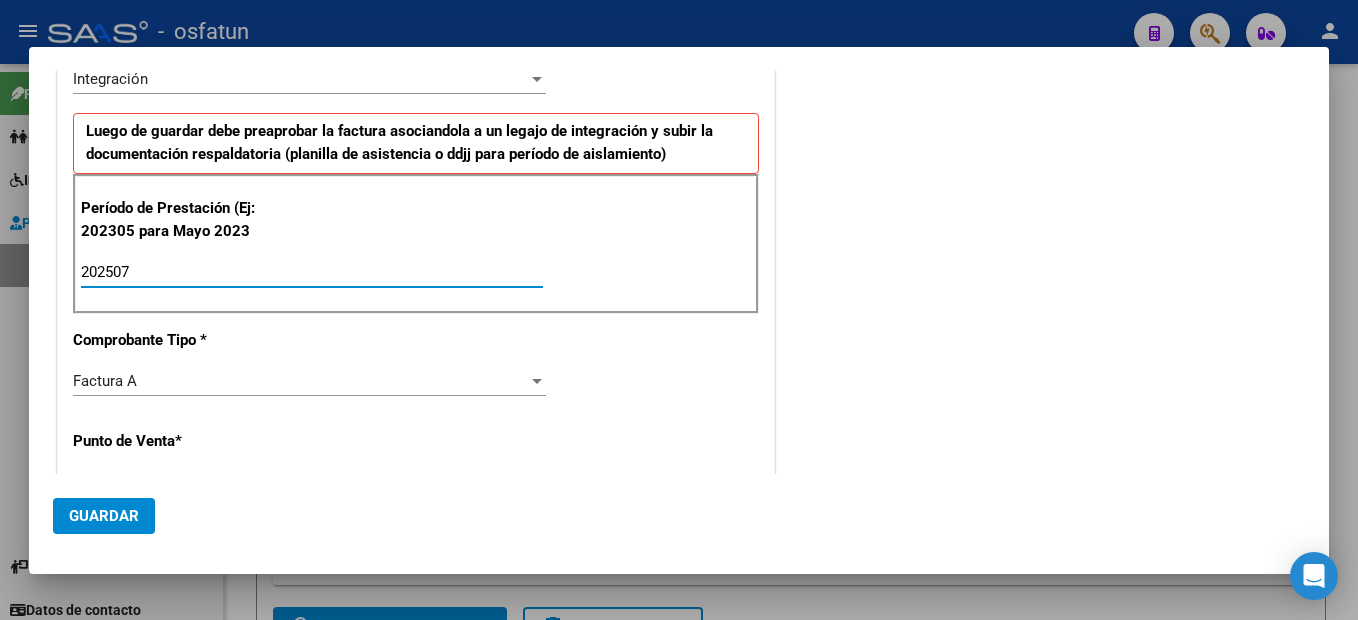 type on "202507" 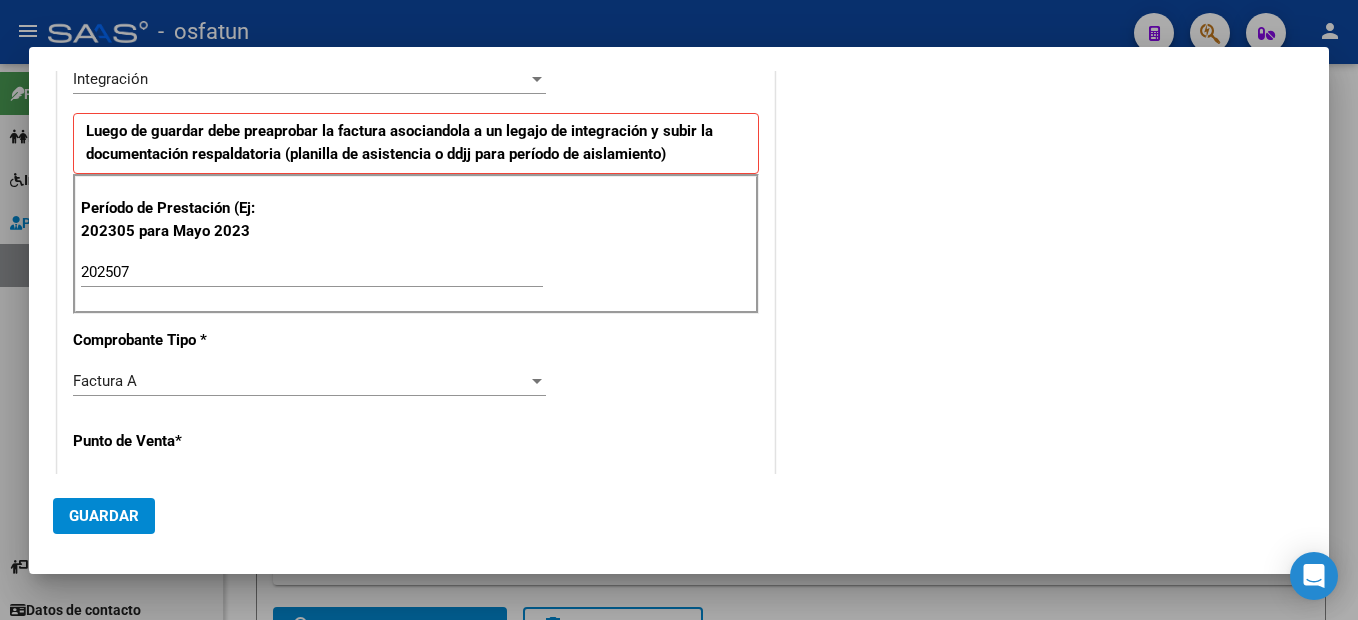 scroll, scrollTop: 653, scrollLeft: 0, axis: vertical 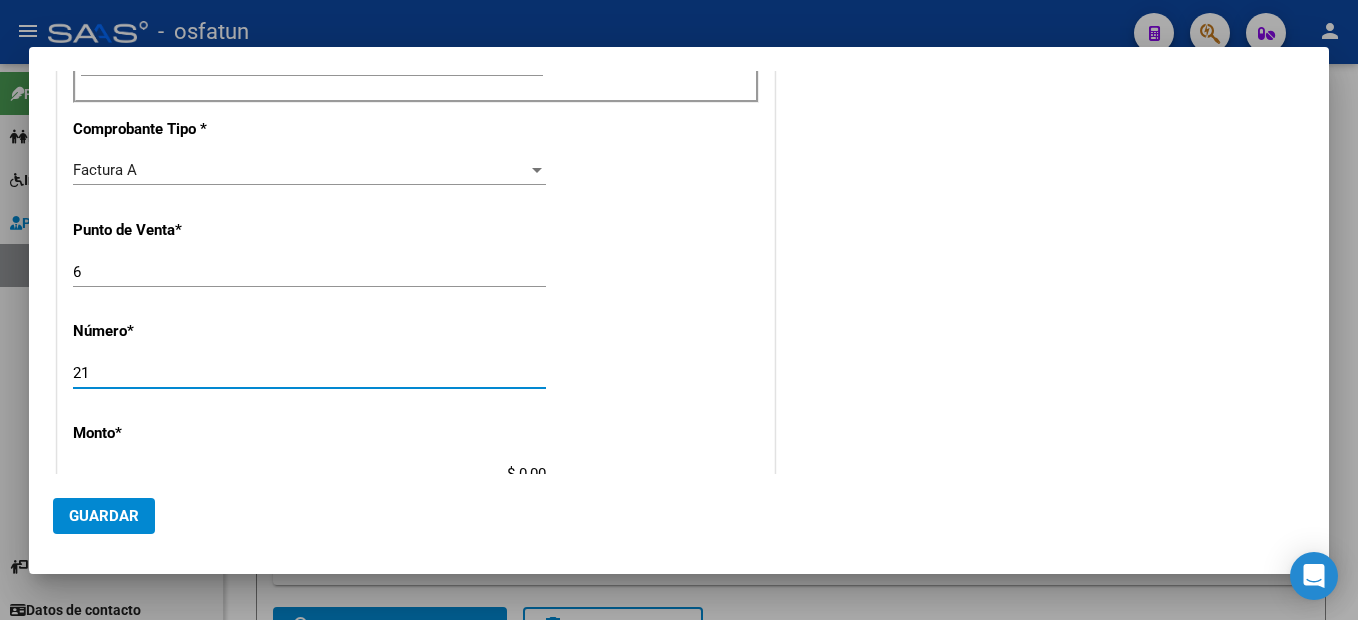 type on "21" 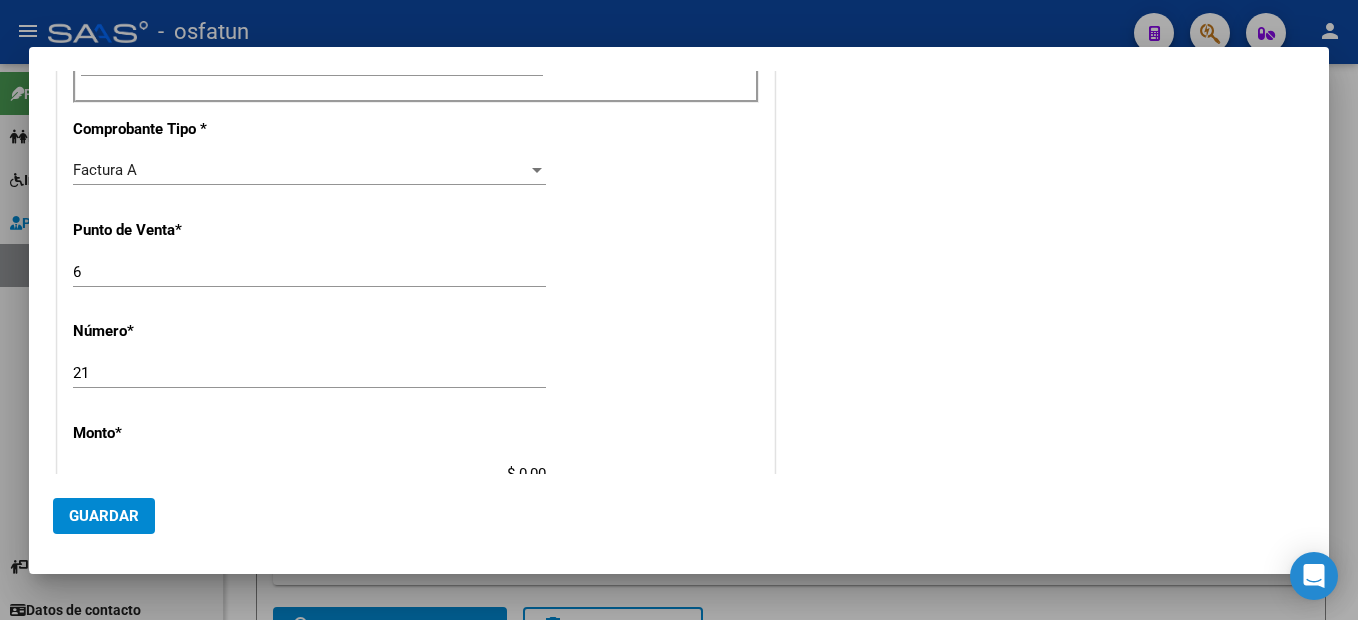 scroll, scrollTop: 663, scrollLeft: 0, axis: vertical 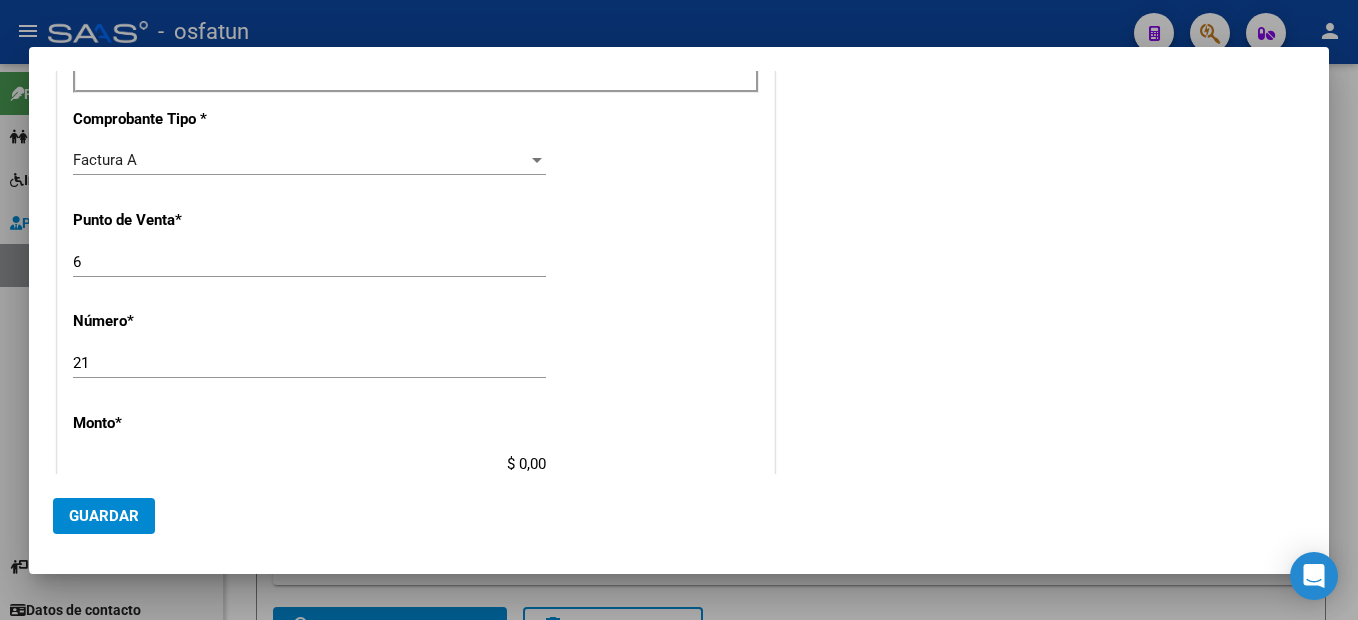 type on "$ 143.024,64" 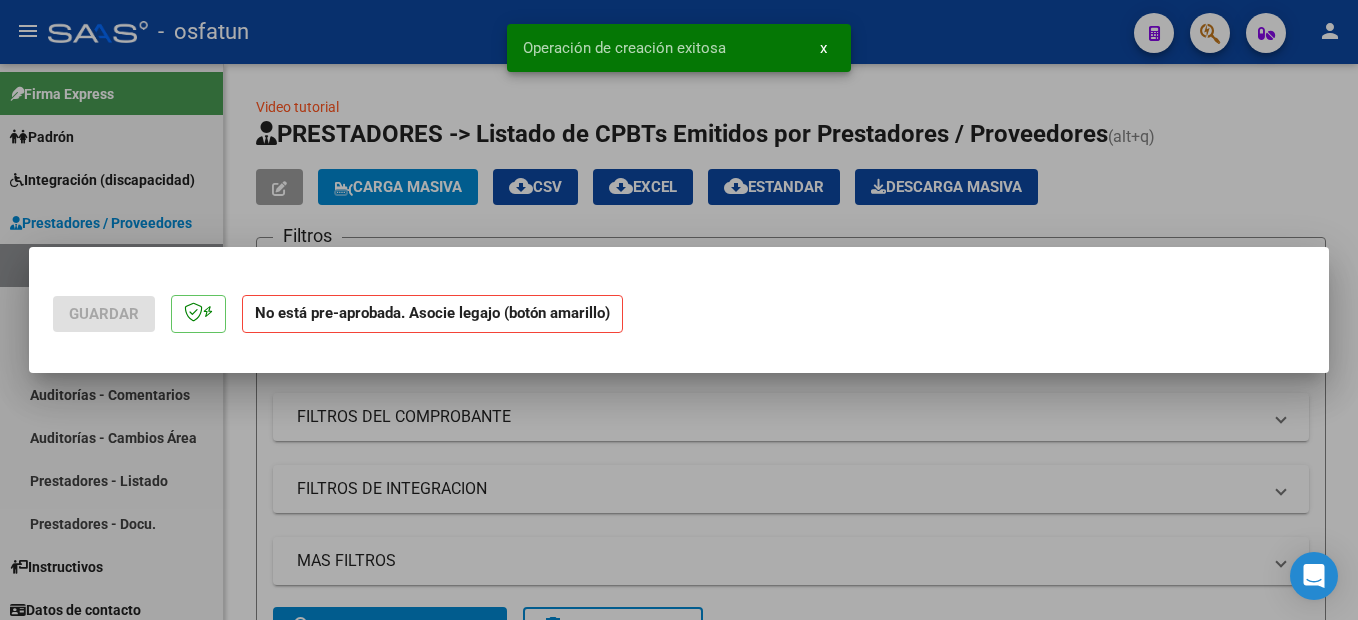 scroll, scrollTop: 0, scrollLeft: 0, axis: both 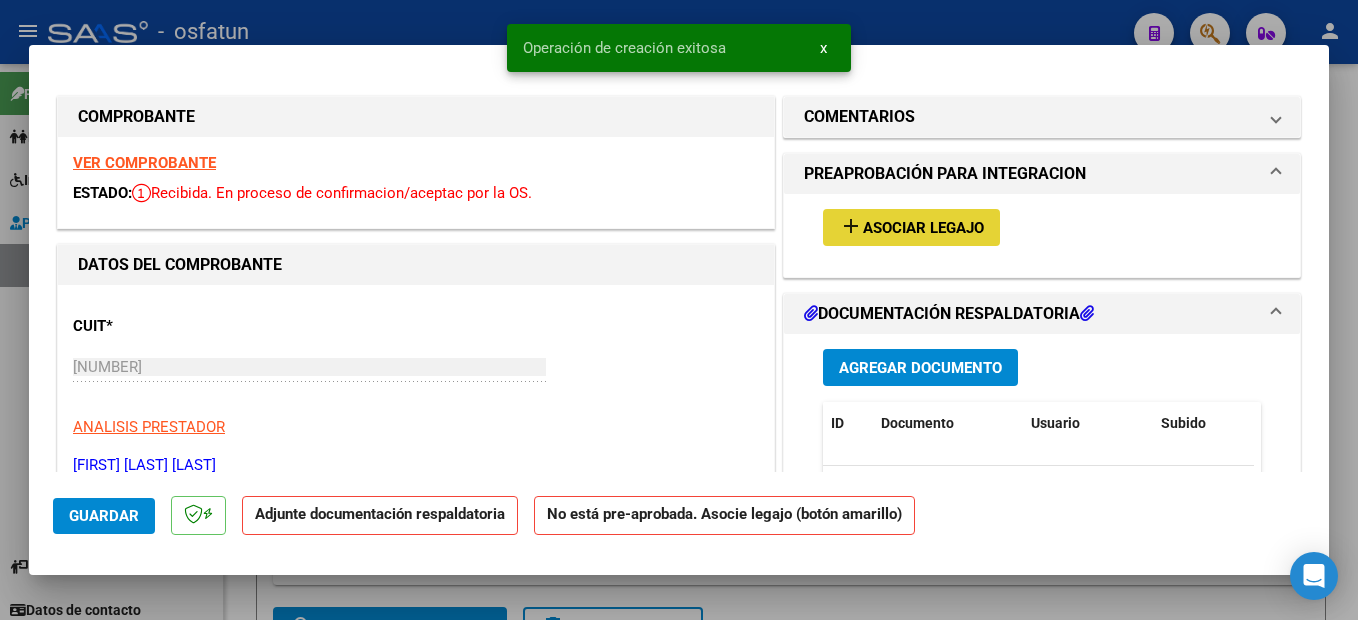 click on "Asociar Legajo" at bounding box center [923, 228] 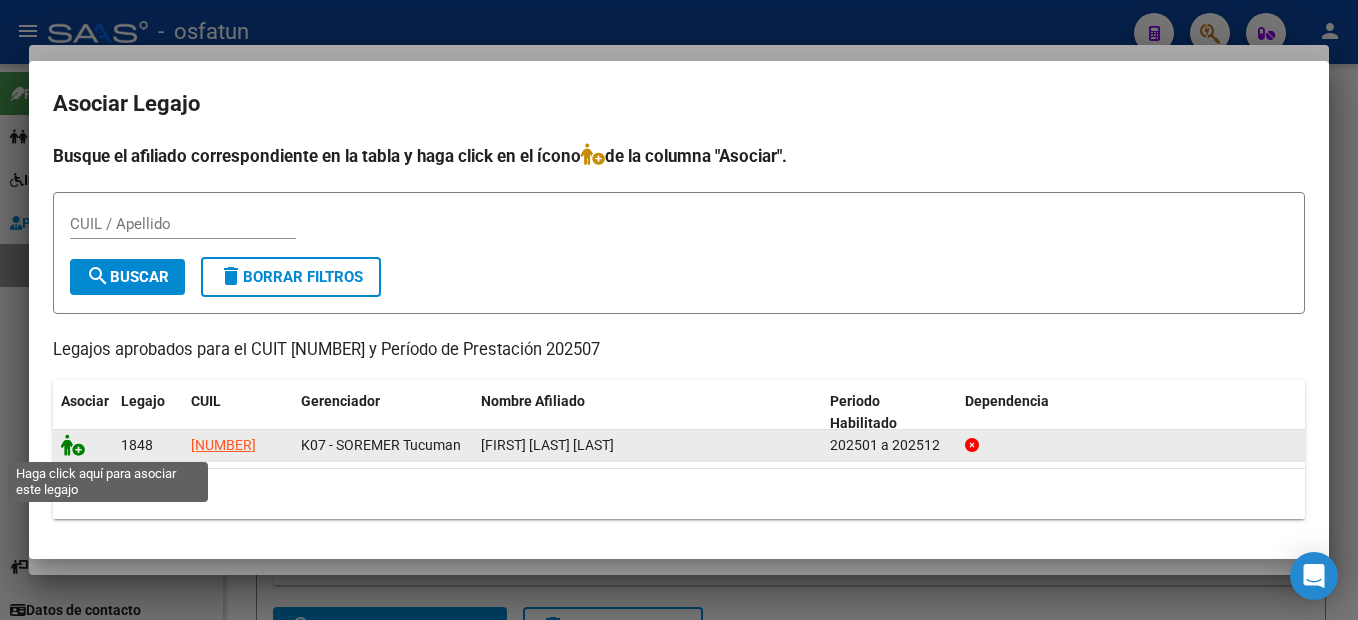 click 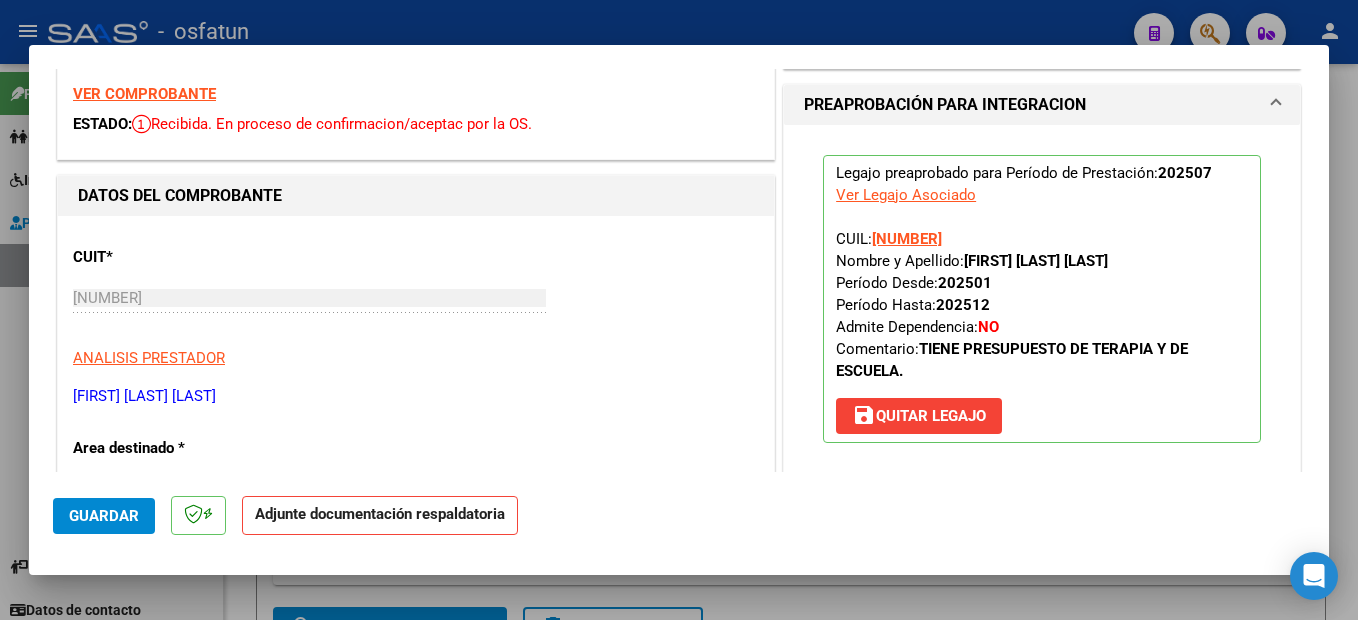 scroll, scrollTop: 200, scrollLeft: 0, axis: vertical 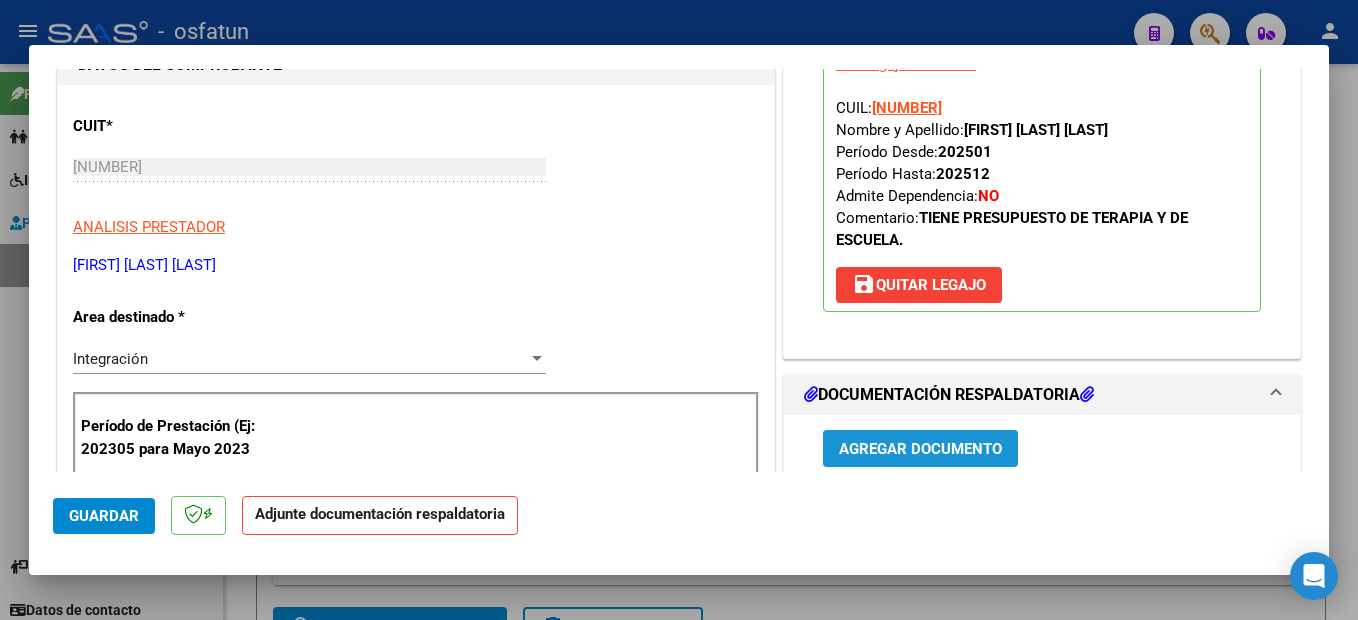click on "Agregar Documento" at bounding box center (920, 448) 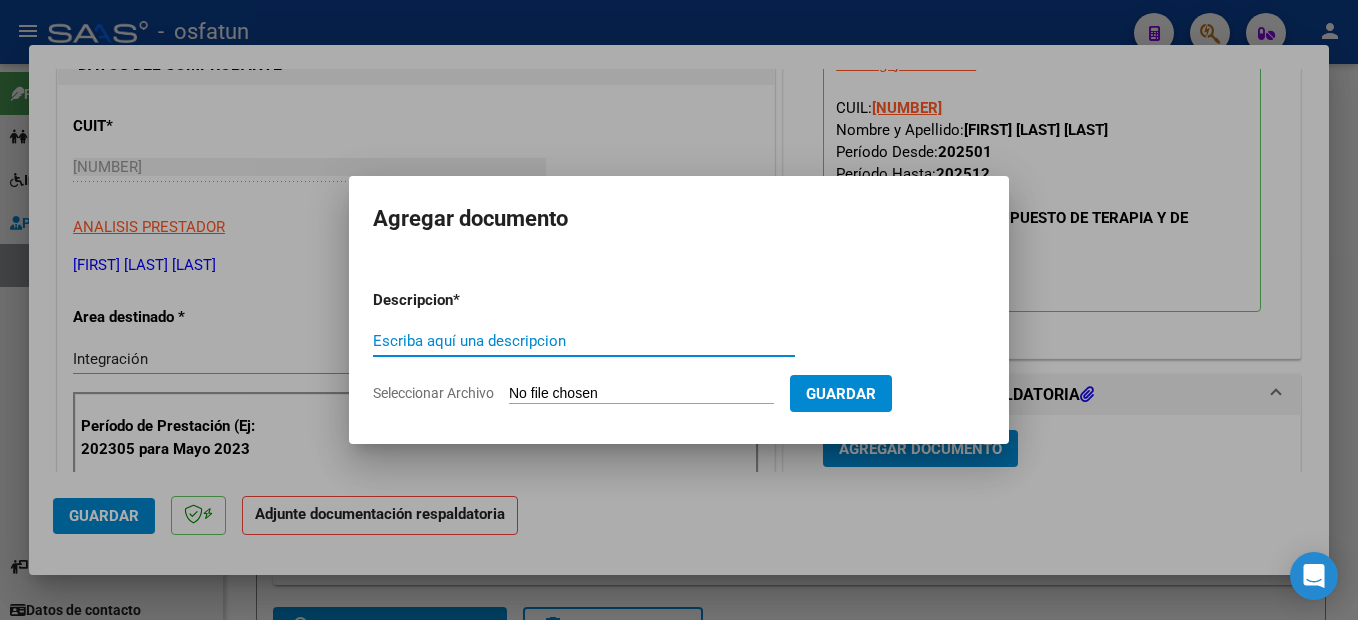 click on "Escriba aquí una descripcion" at bounding box center [584, 341] 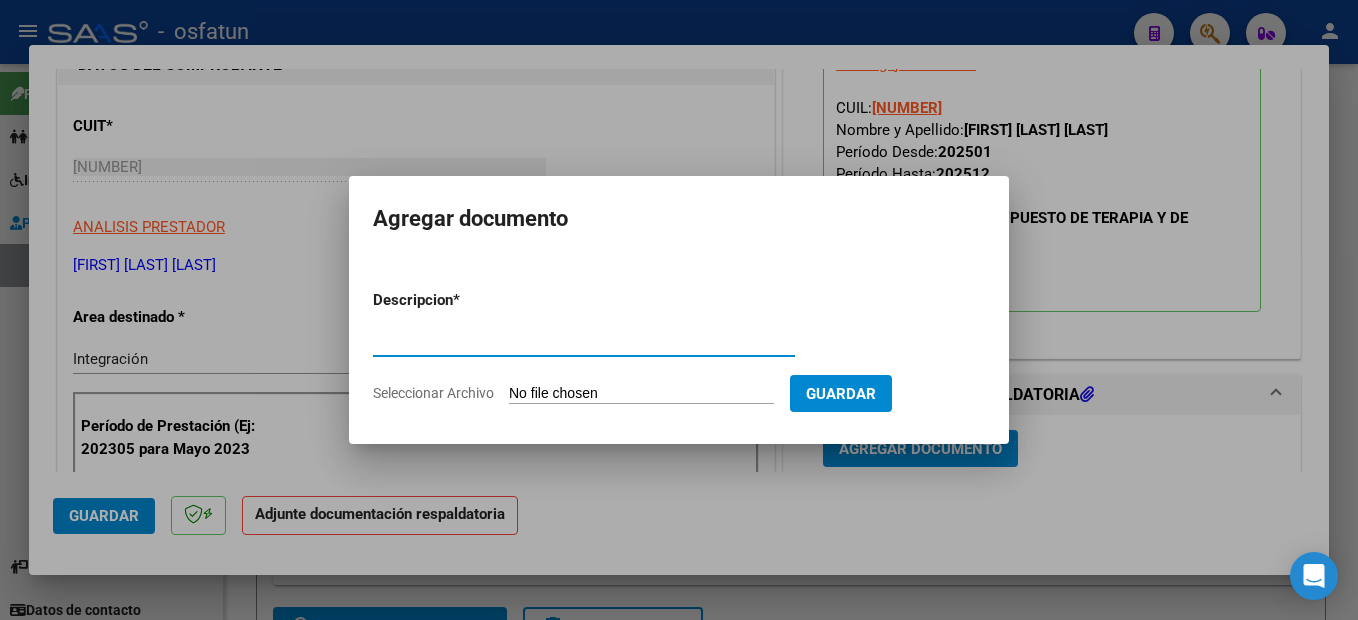 type on "PLANILLA DE ASISTENCIA" 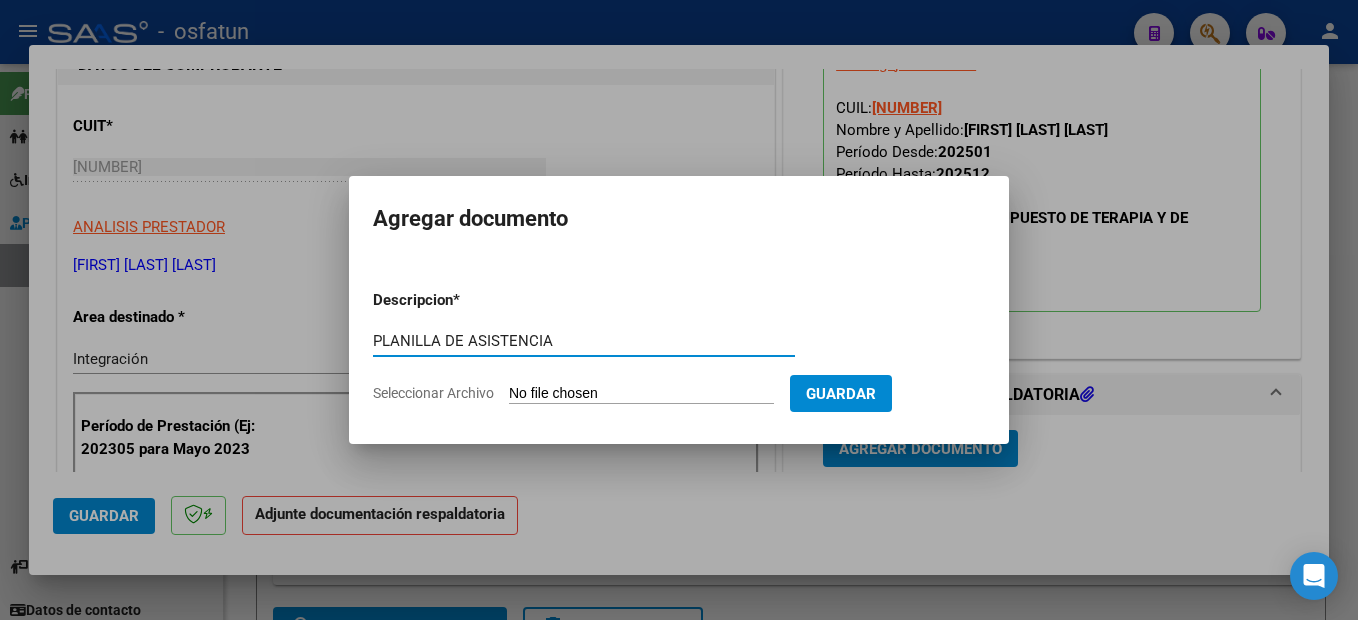 click on "Seleccionar Archivo" at bounding box center [641, 394] 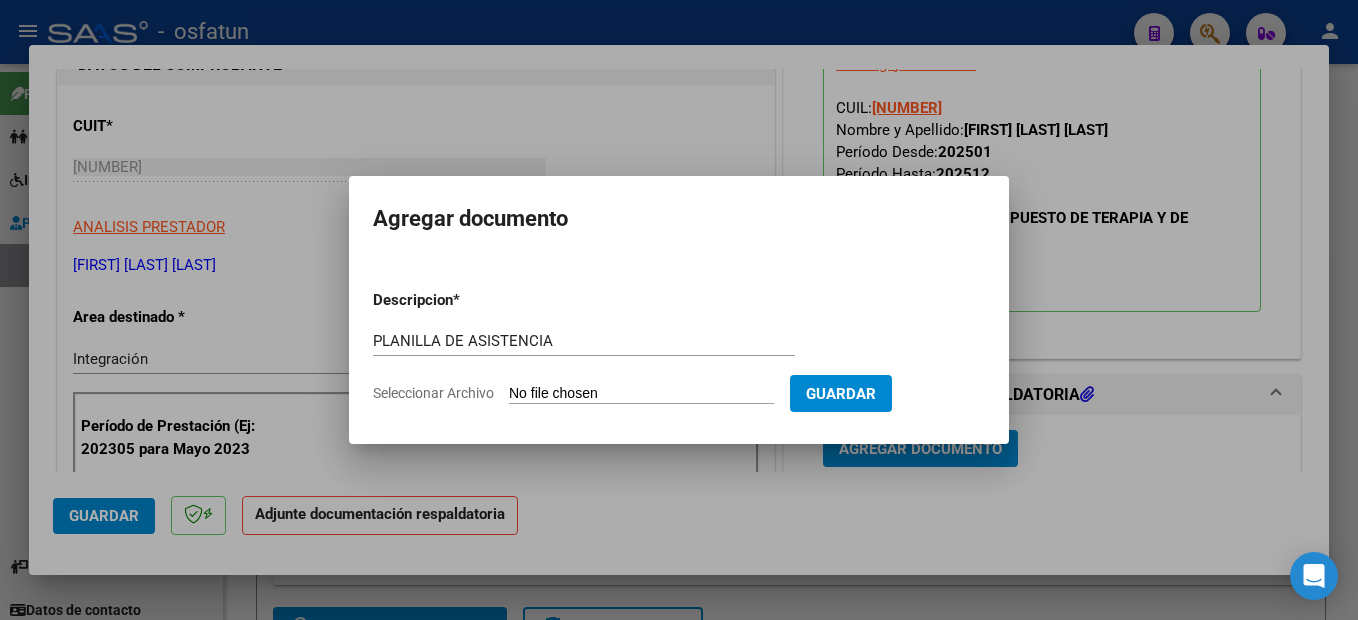 type on "C:\fakepath\250808103333.pdf" 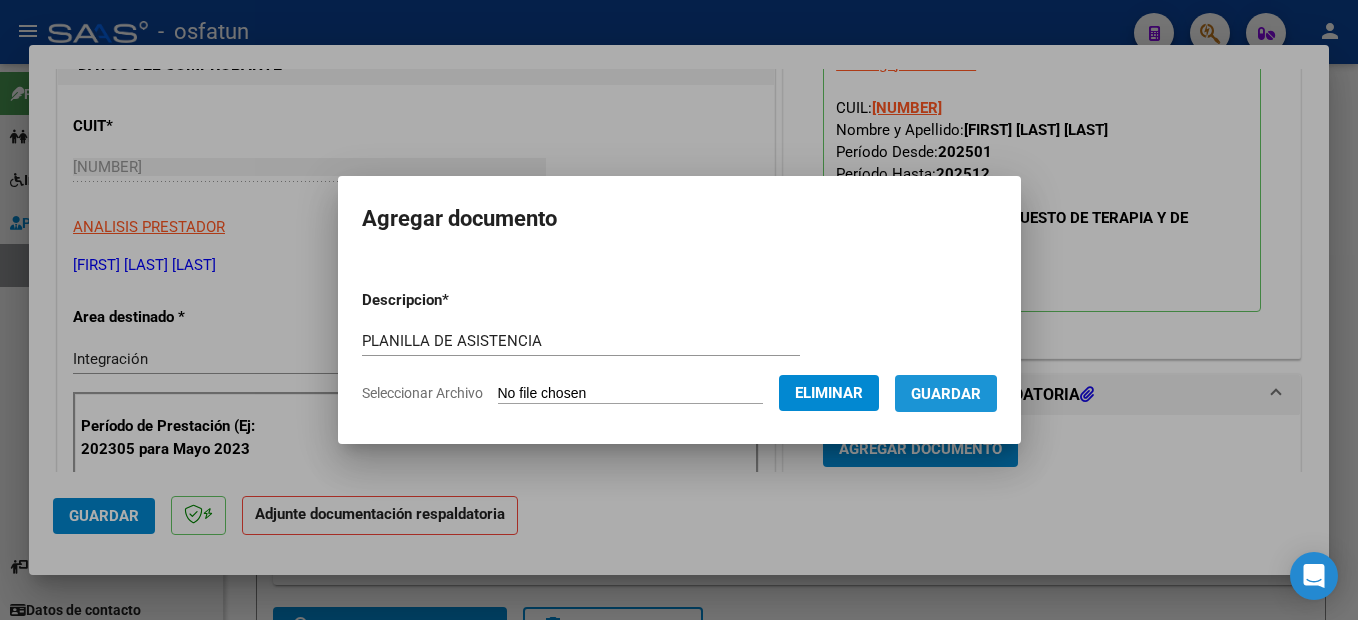 click on "Guardar" at bounding box center [946, 394] 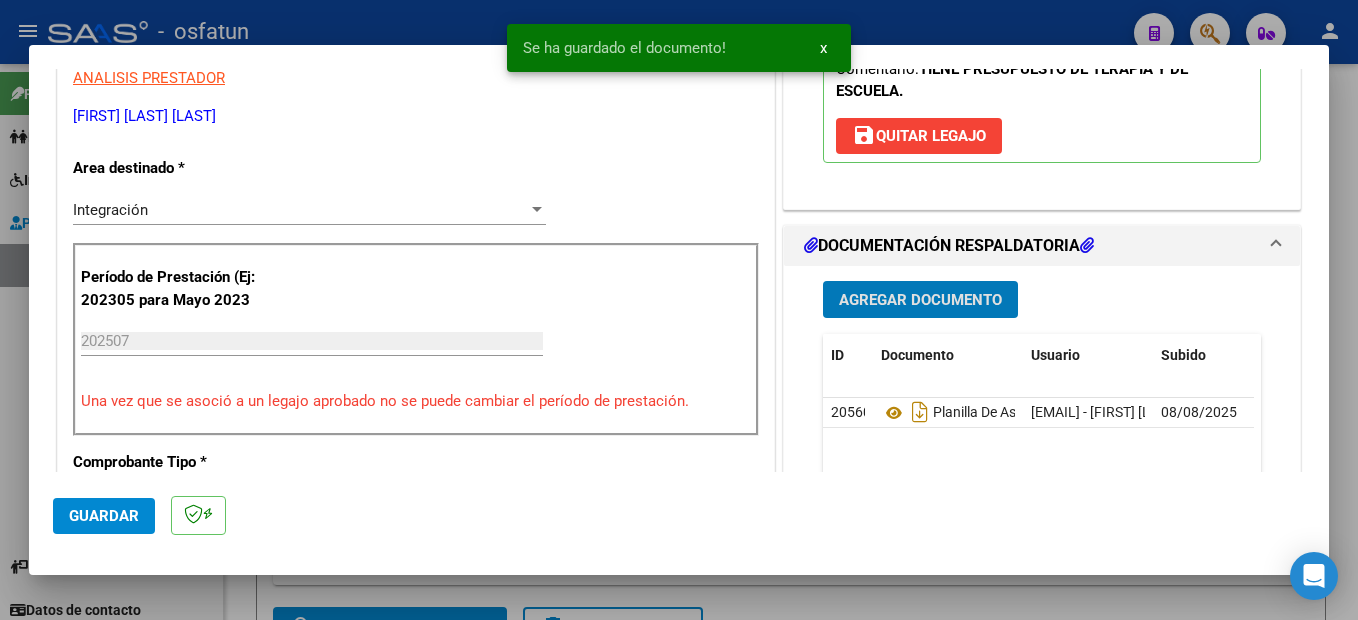 scroll, scrollTop: 400, scrollLeft: 0, axis: vertical 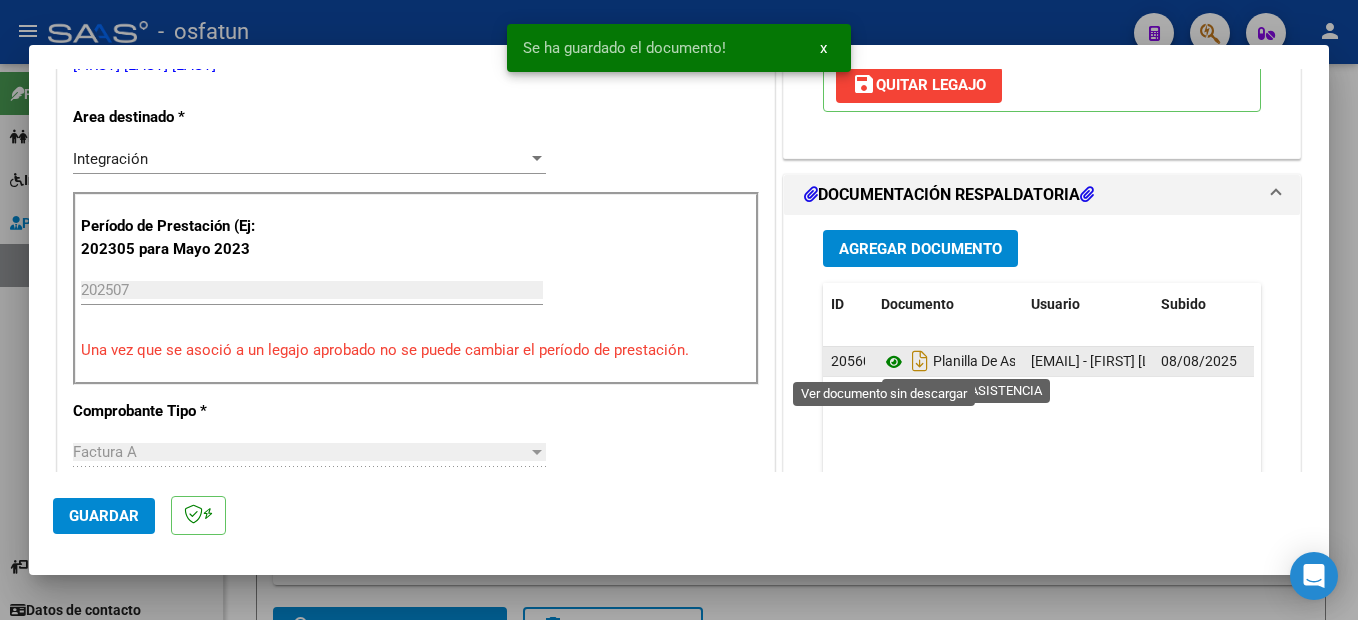 click 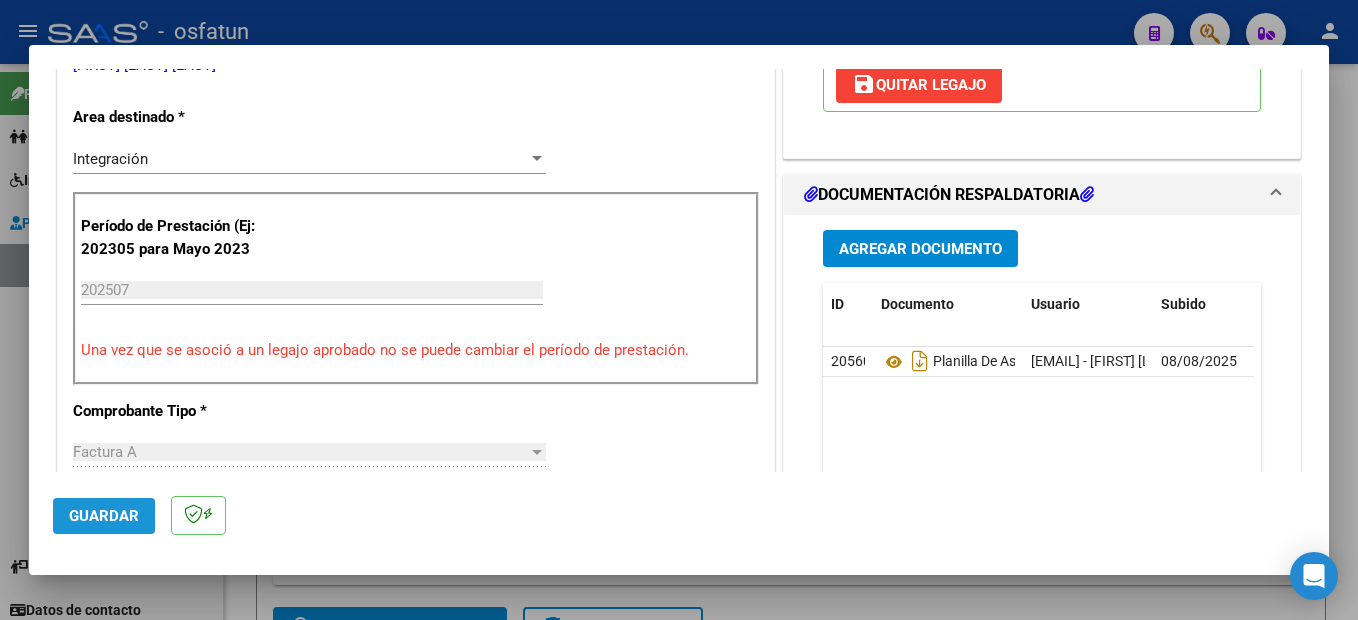 click on "Guardar" 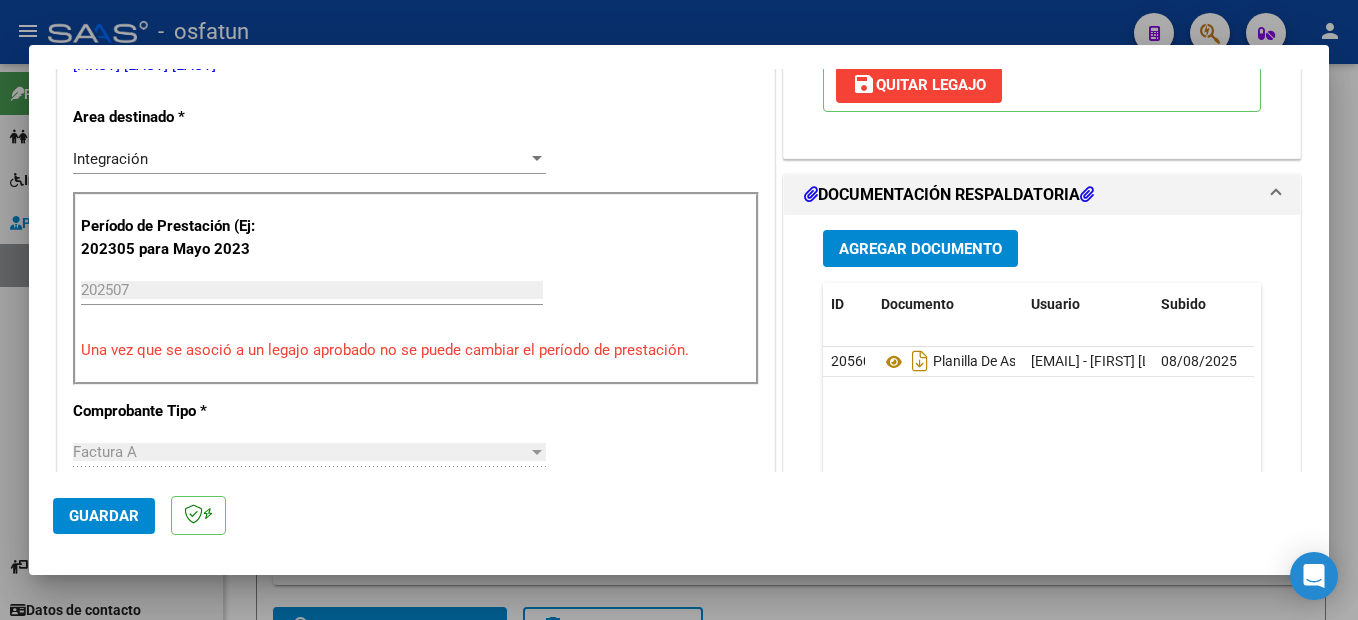 click on "Guardar" 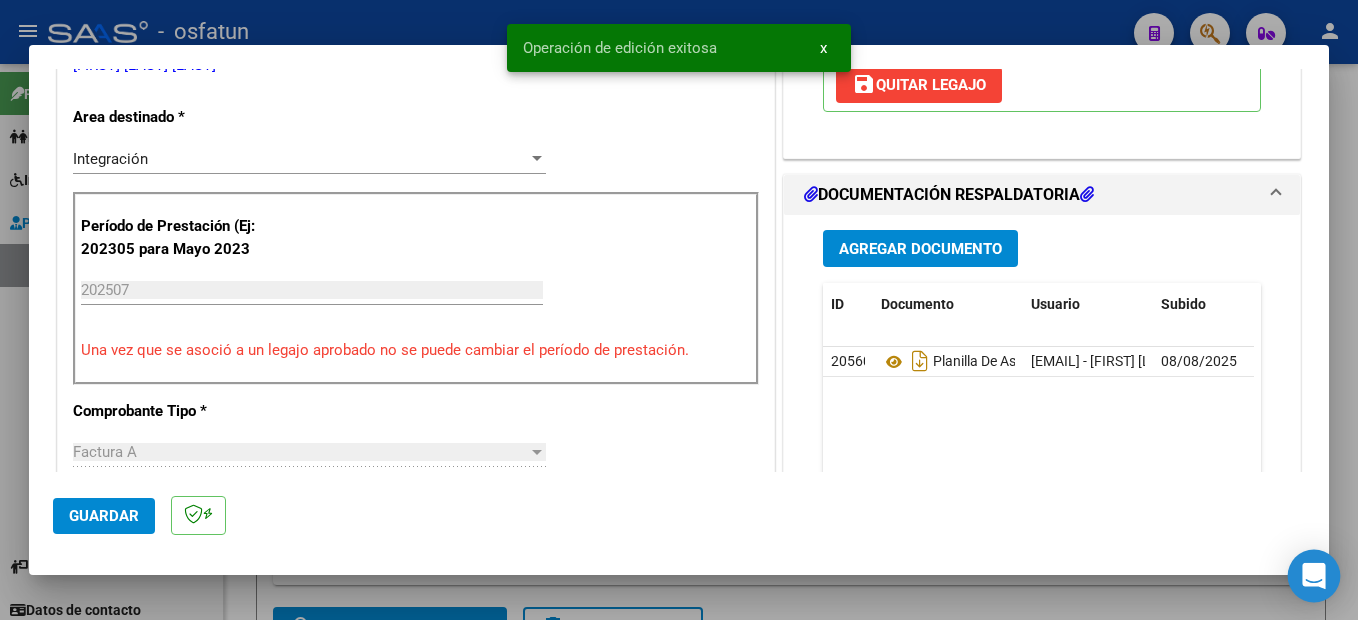 click at bounding box center [679, 310] 